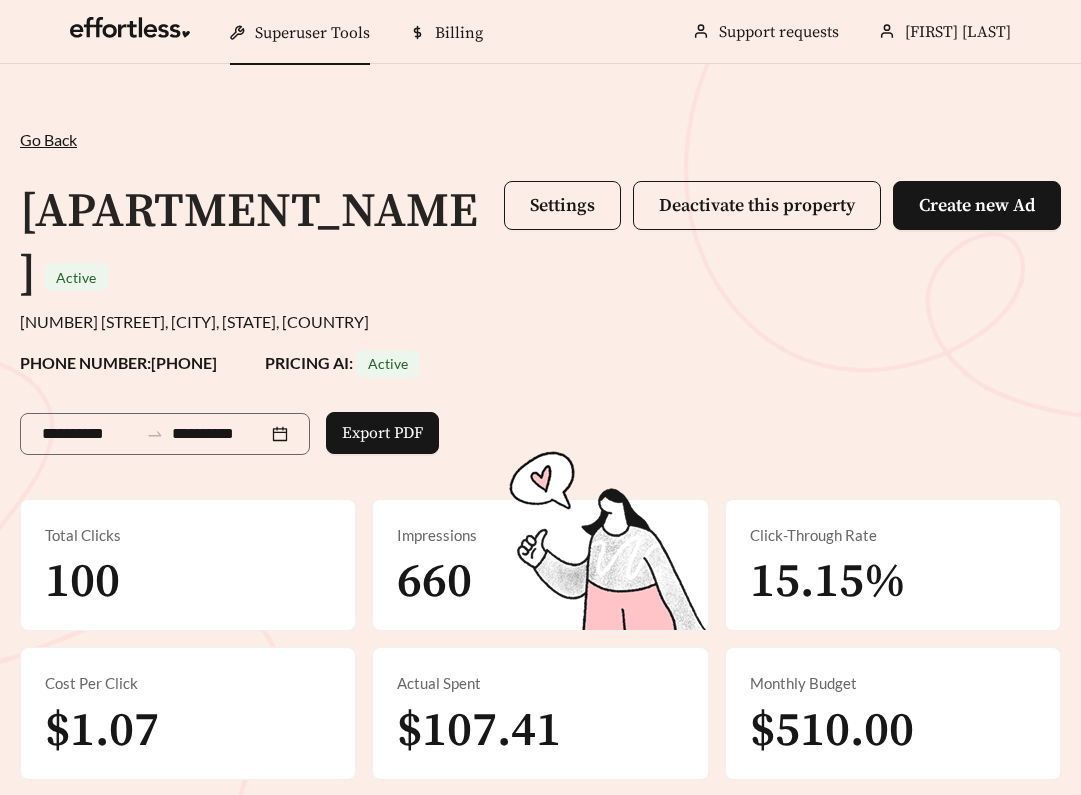 scroll, scrollTop: 0, scrollLeft: 0, axis: both 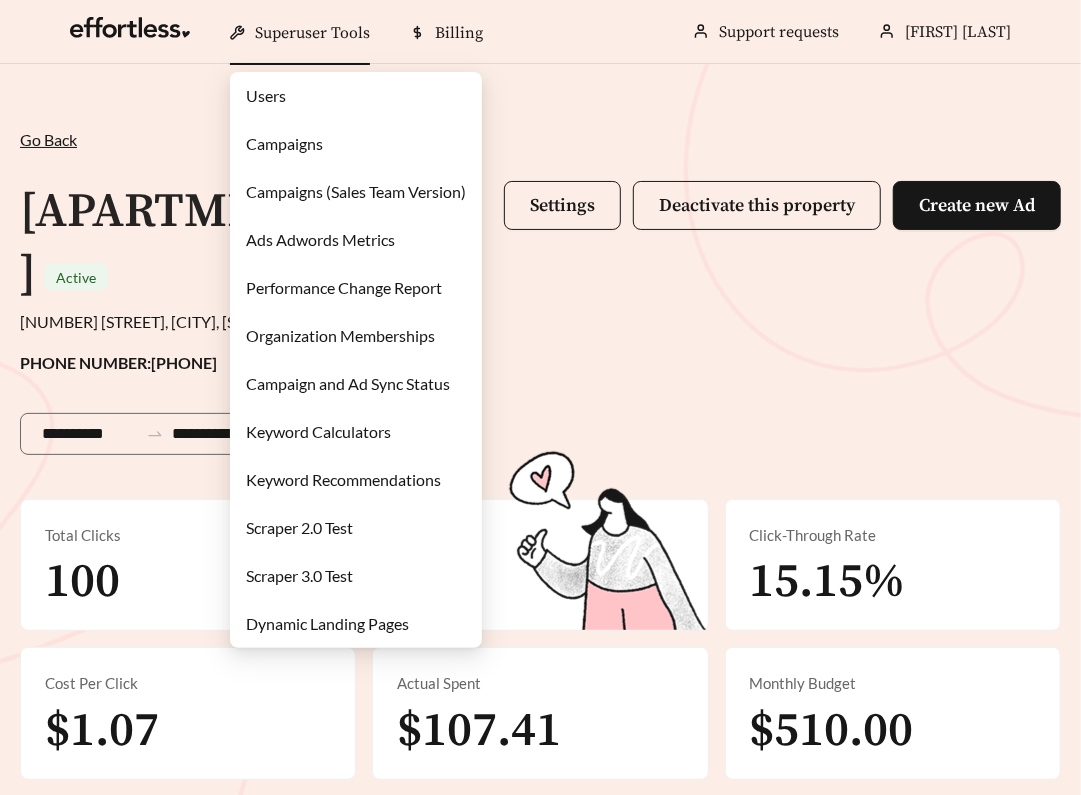 click on "Campaigns" at bounding box center [284, 143] 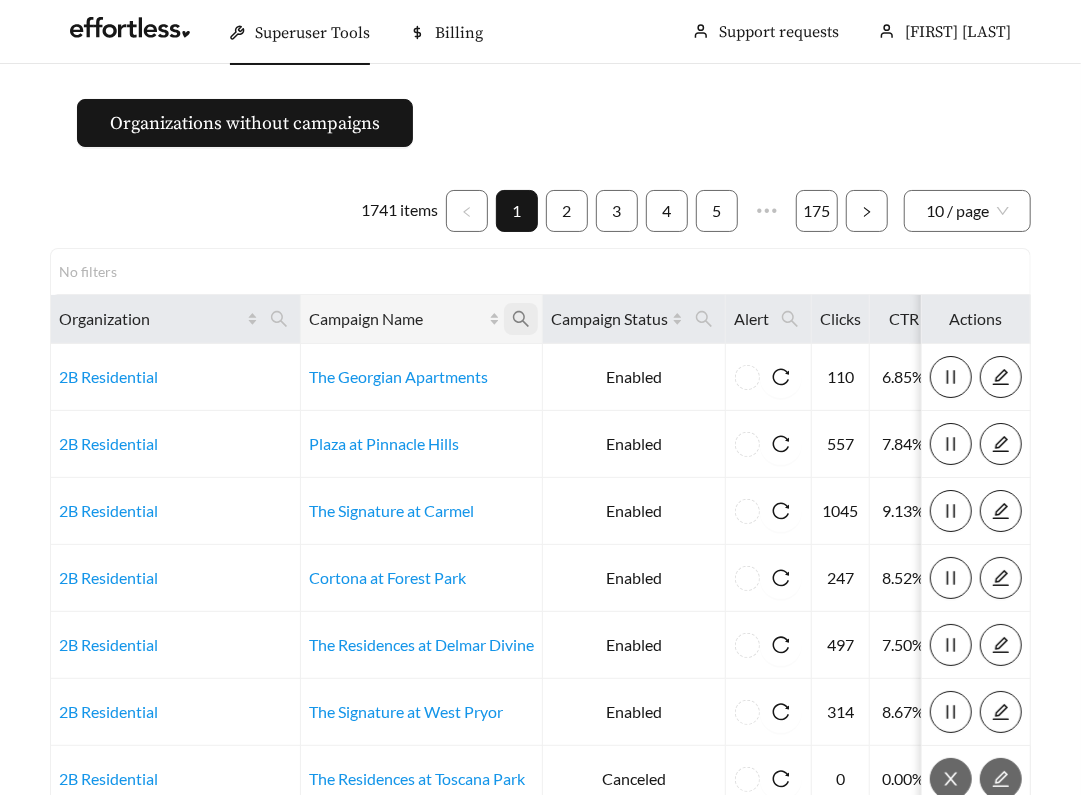 click 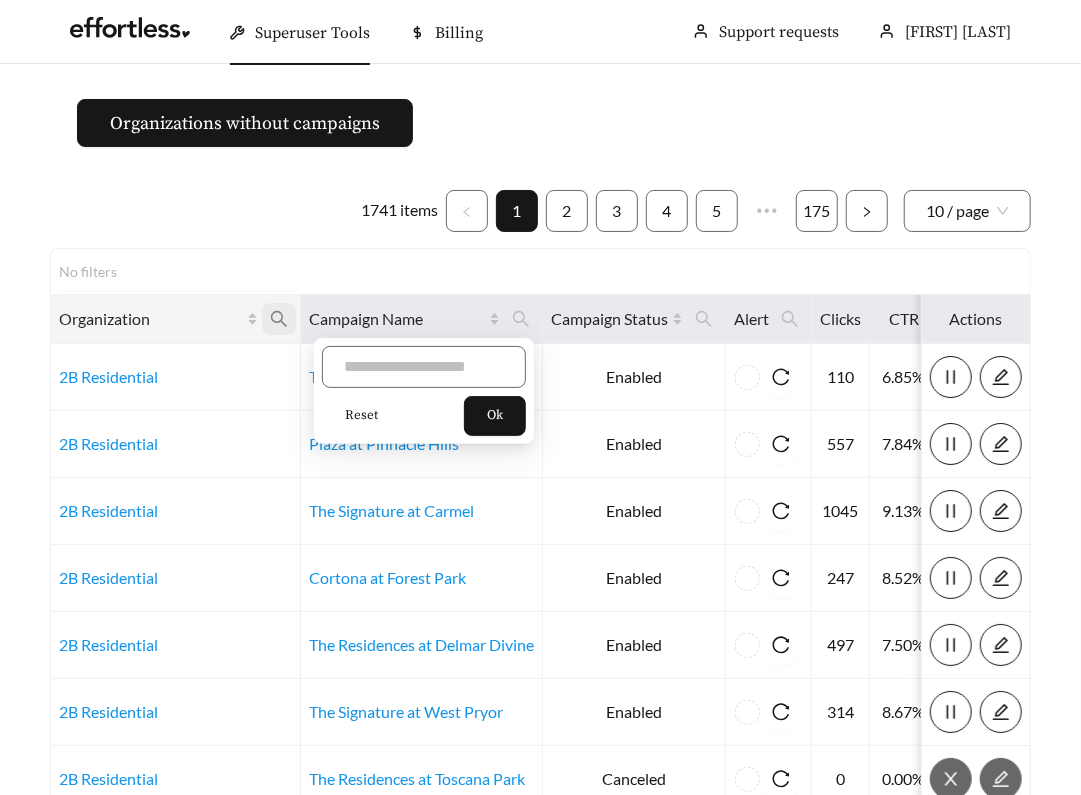 click 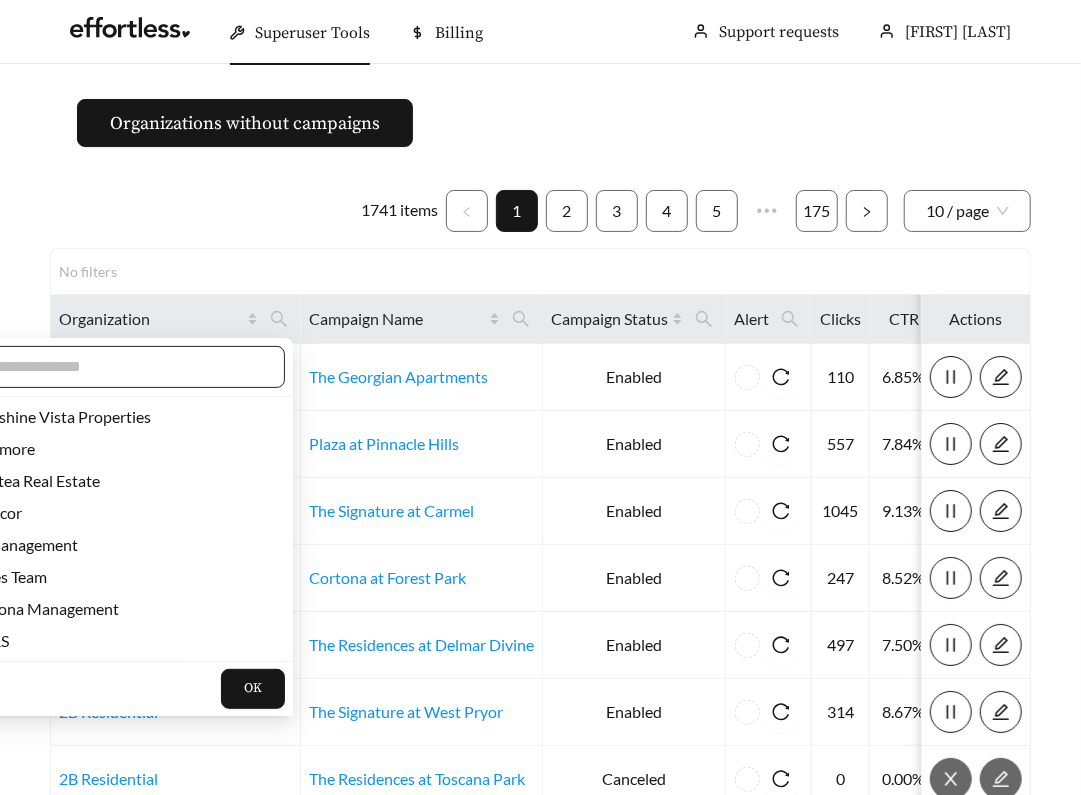 click at bounding box center [120, 367] 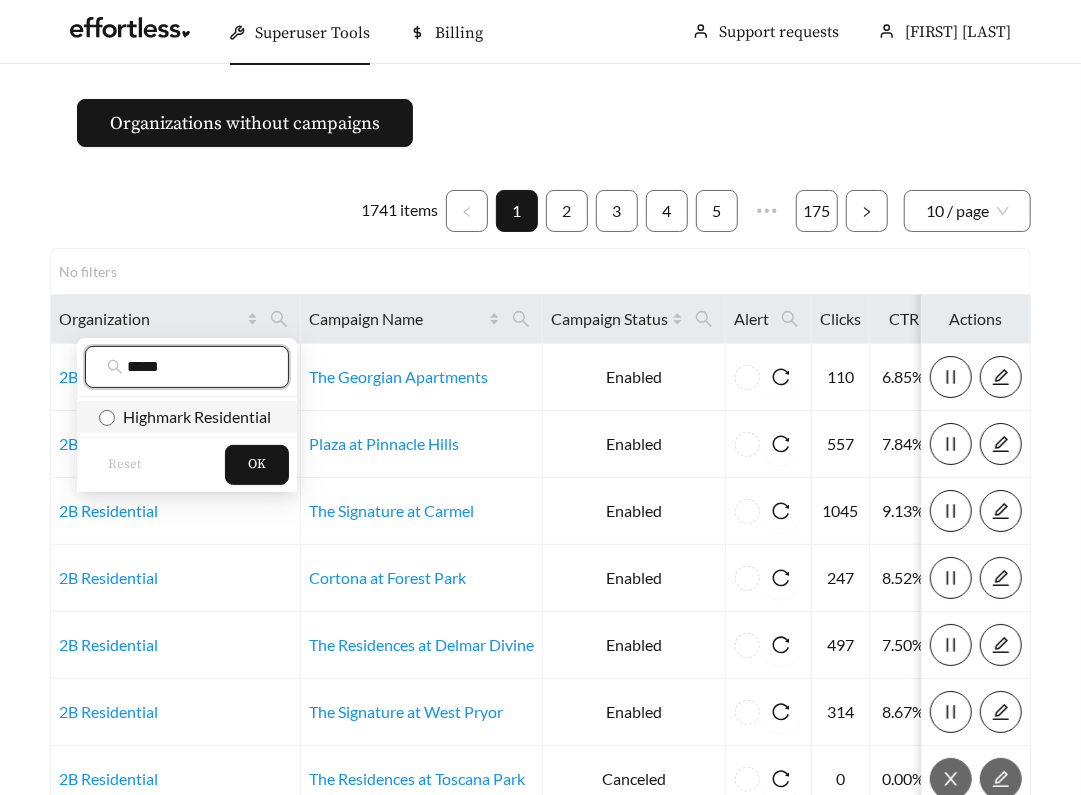 type on "*****" 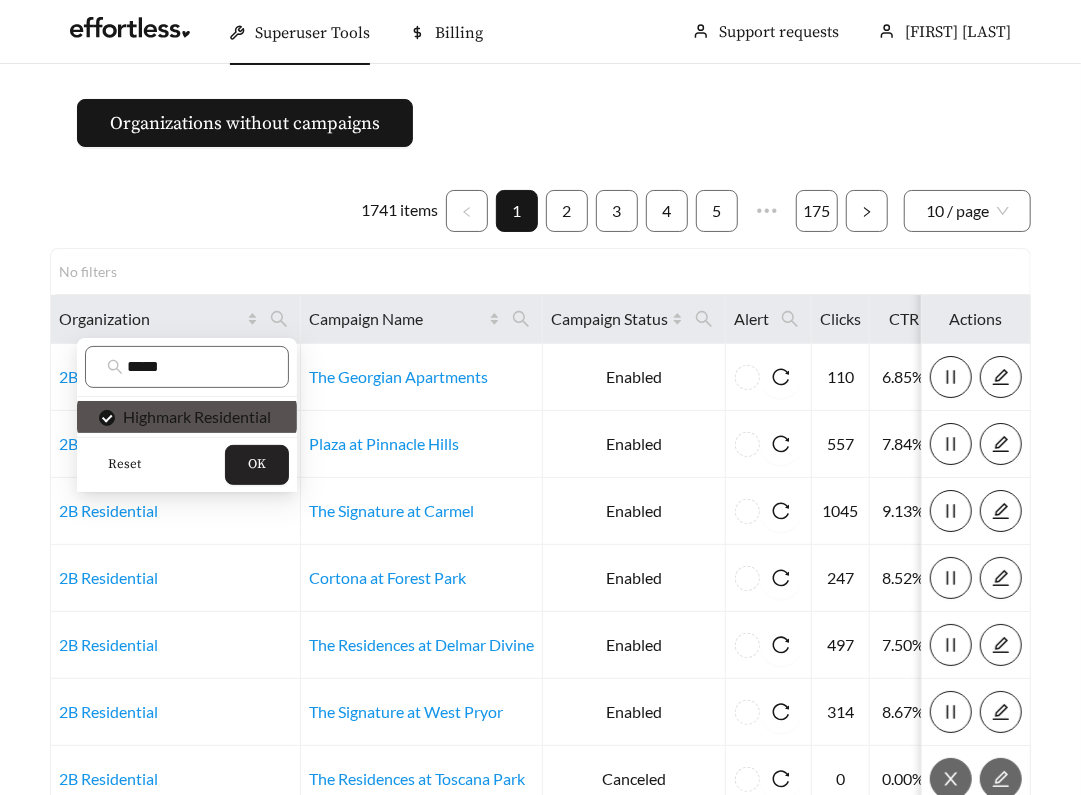 click on "OK" at bounding box center (257, 465) 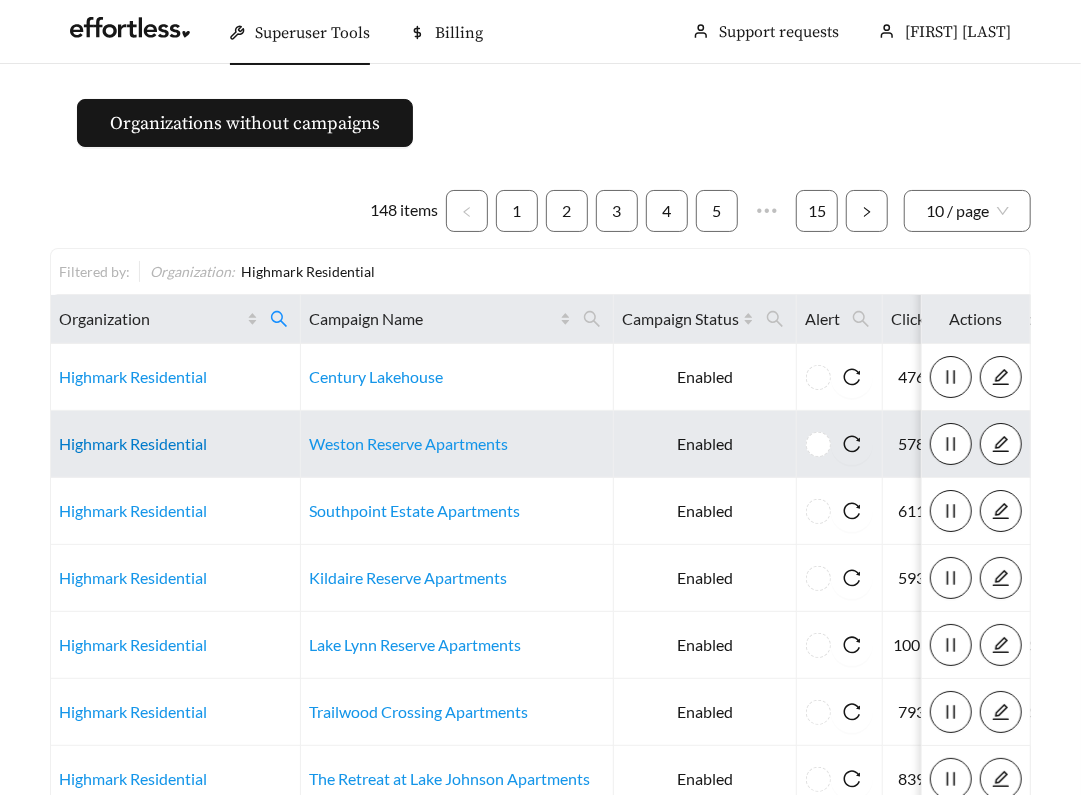 click on "Highmark Residential" at bounding box center (133, 443) 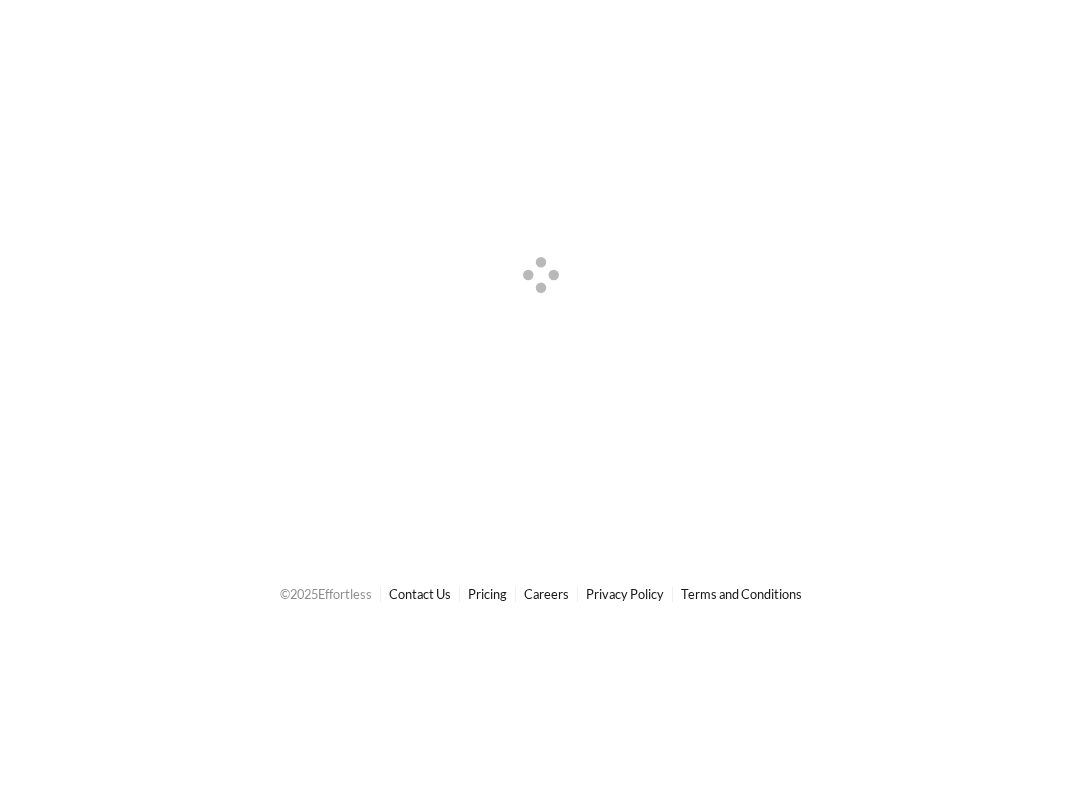 scroll, scrollTop: 0, scrollLeft: 0, axis: both 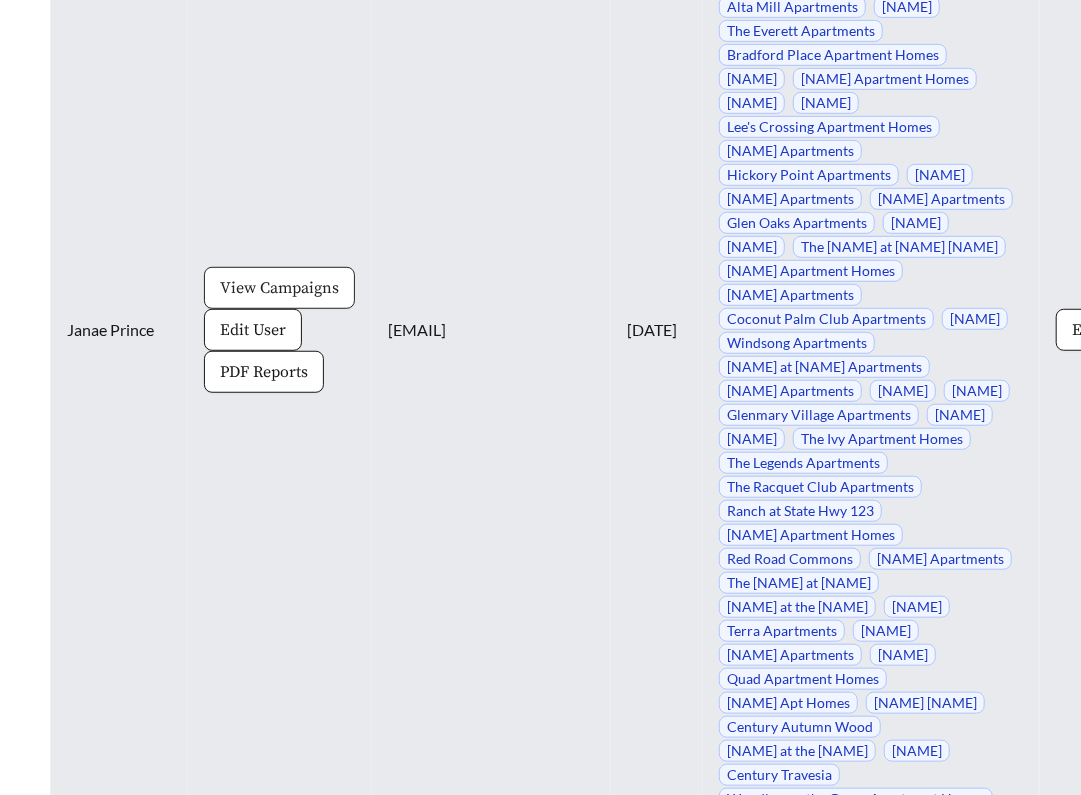 click on "View Campaigns" at bounding box center [279, 288] 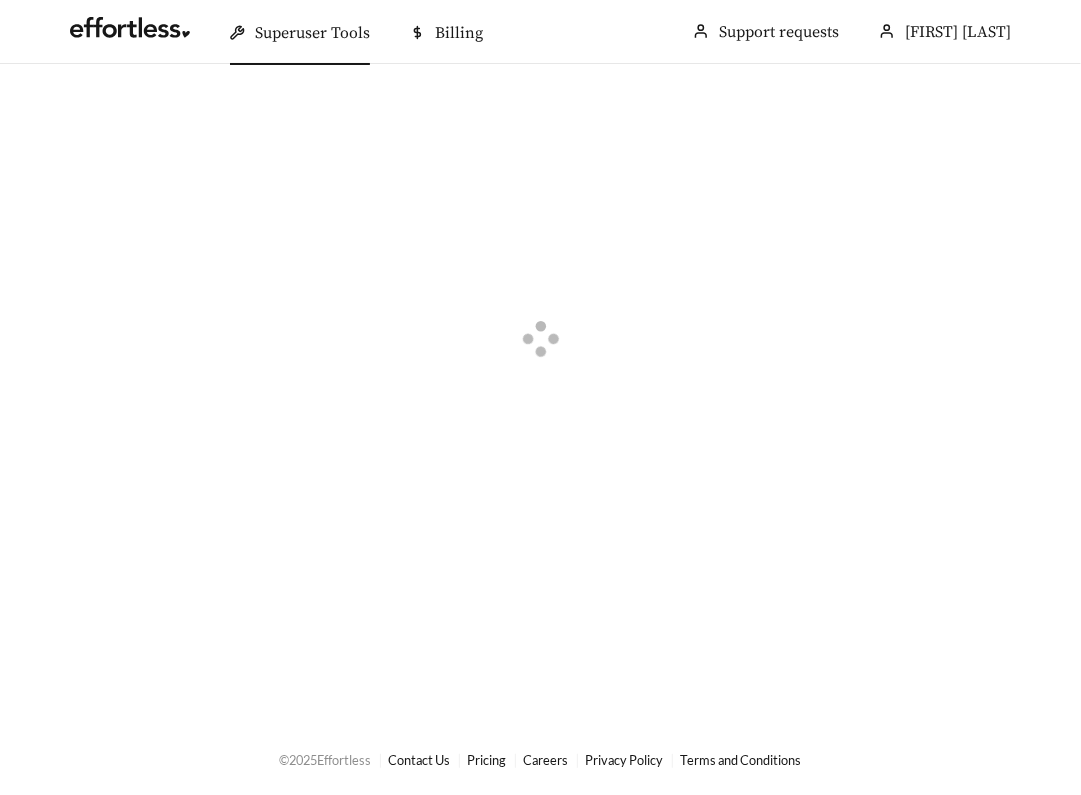 scroll, scrollTop: 0, scrollLeft: 0, axis: both 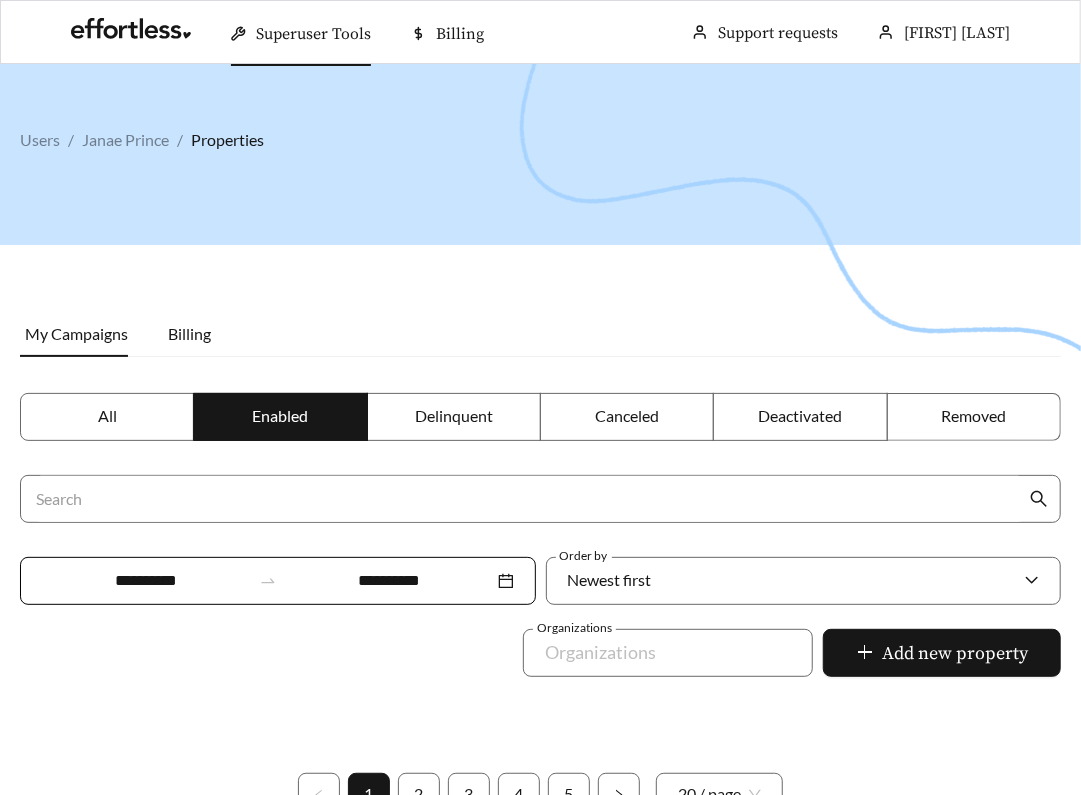 click at bounding box center [540, 461] 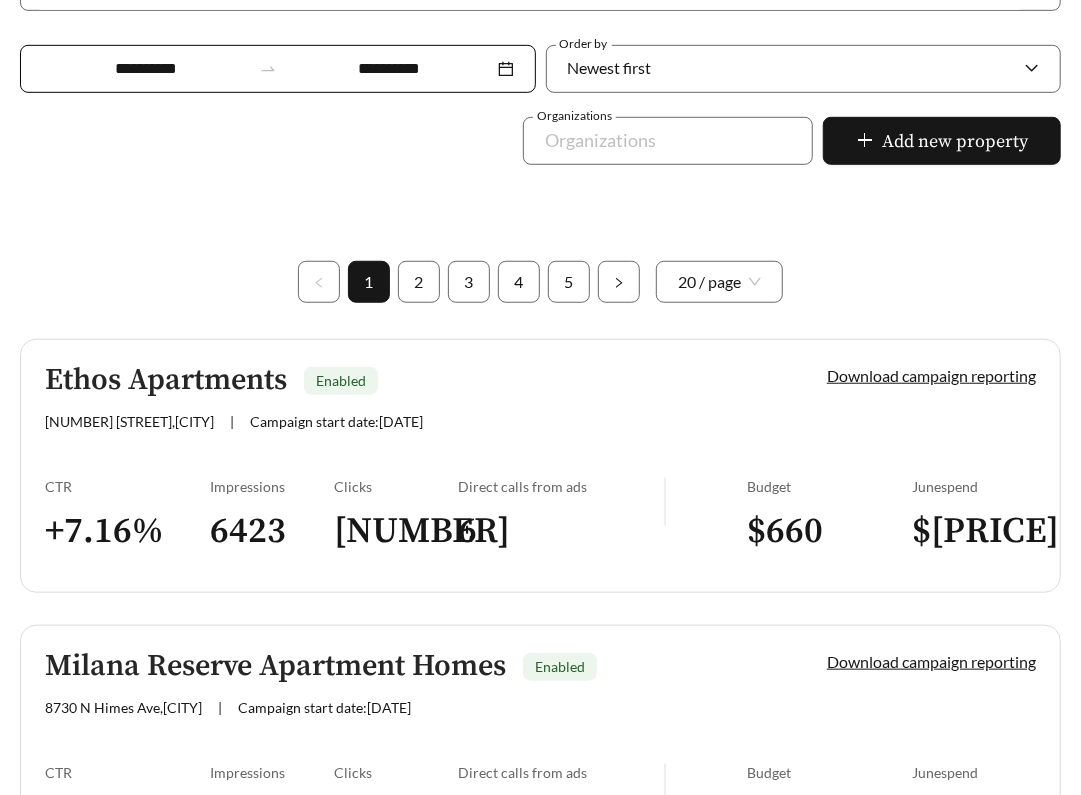 scroll, scrollTop: 513, scrollLeft: 0, axis: vertical 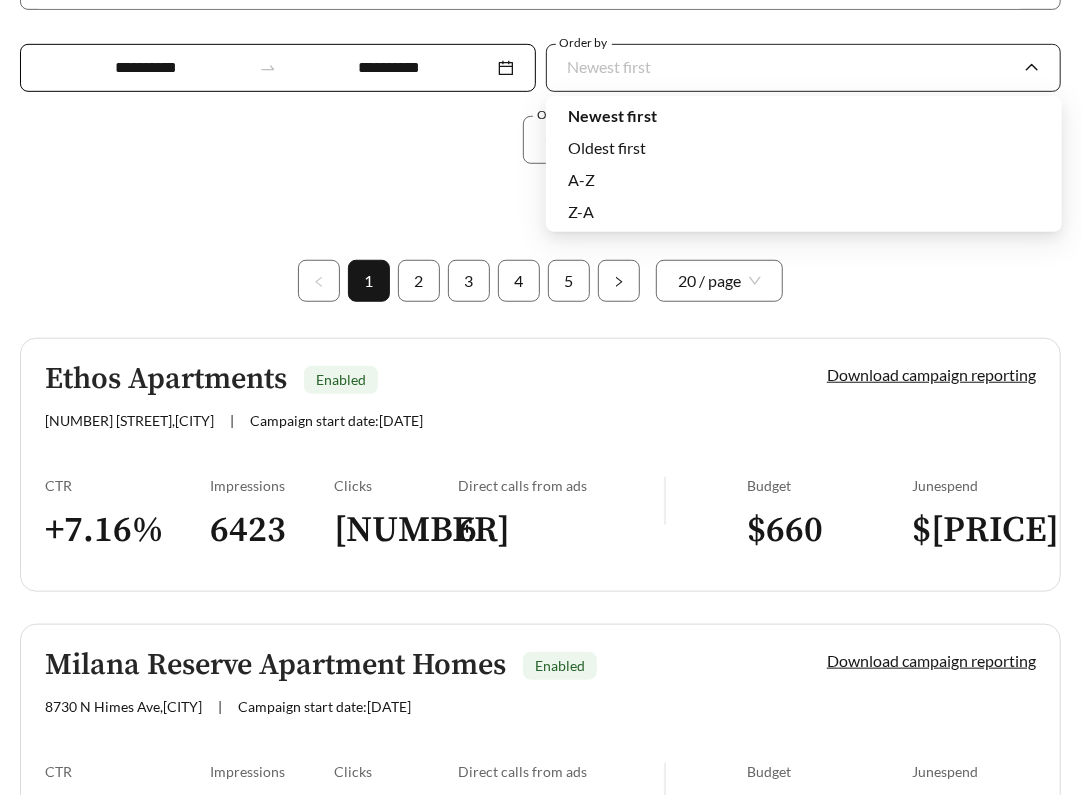 click on "Newest first" at bounding box center [610, 66] 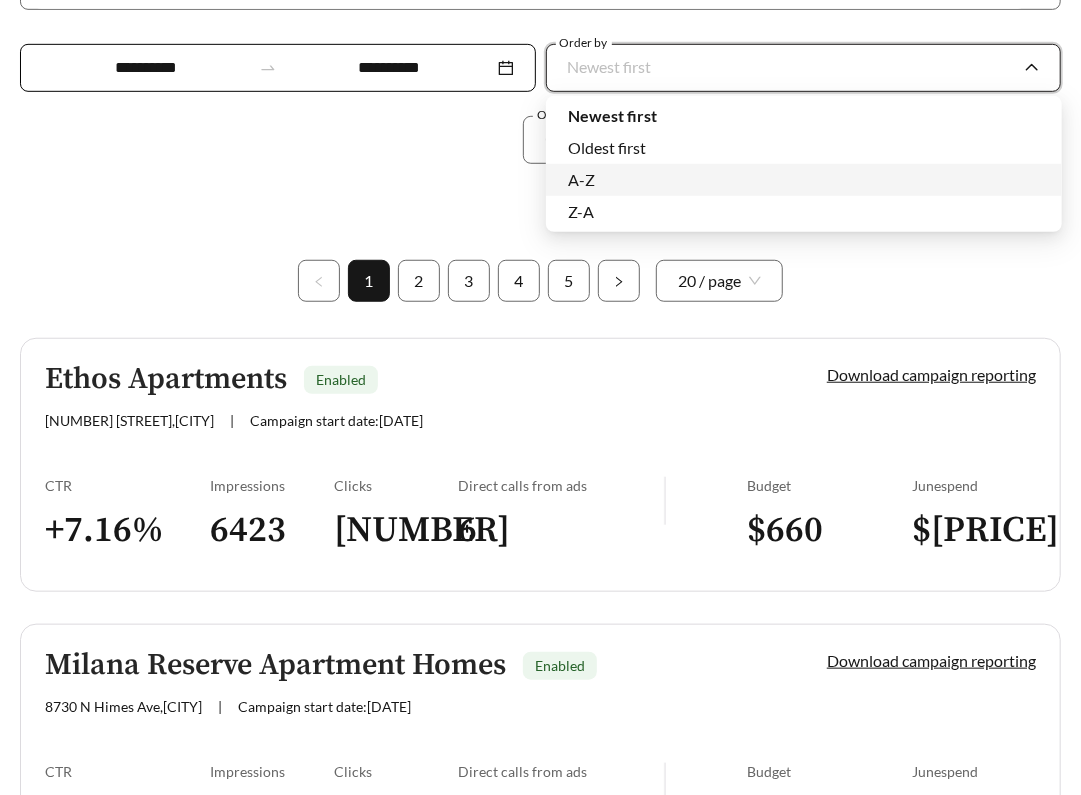 click on "A-Z" at bounding box center [804, 180] 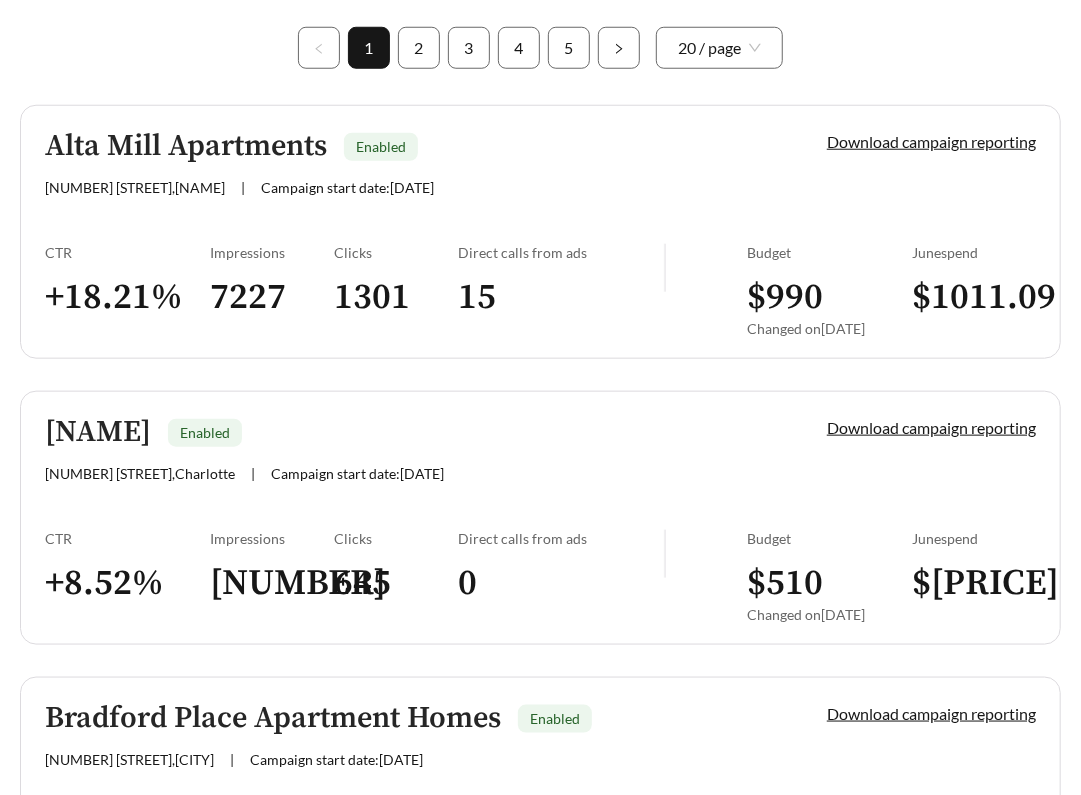 scroll, scrollTop: 1186, scrollLeft: 0, axis: vertical 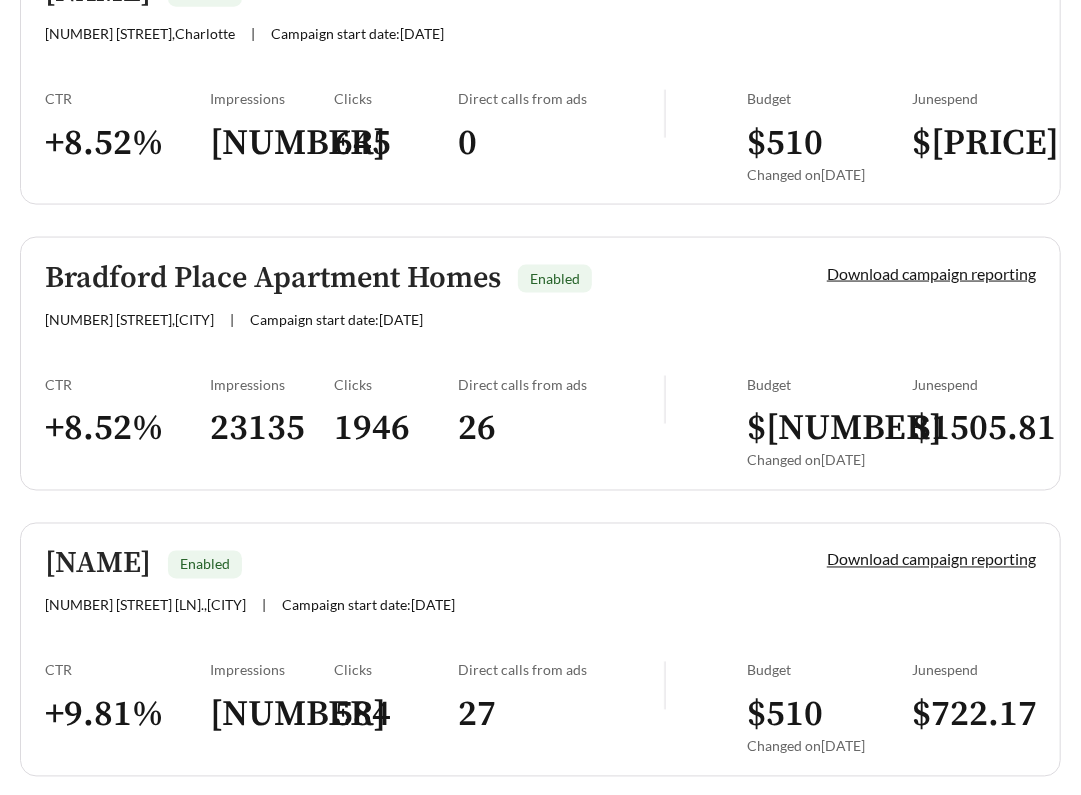 click on "CTR + [PERCENTAGE] %" at bounding box center (127, 143) 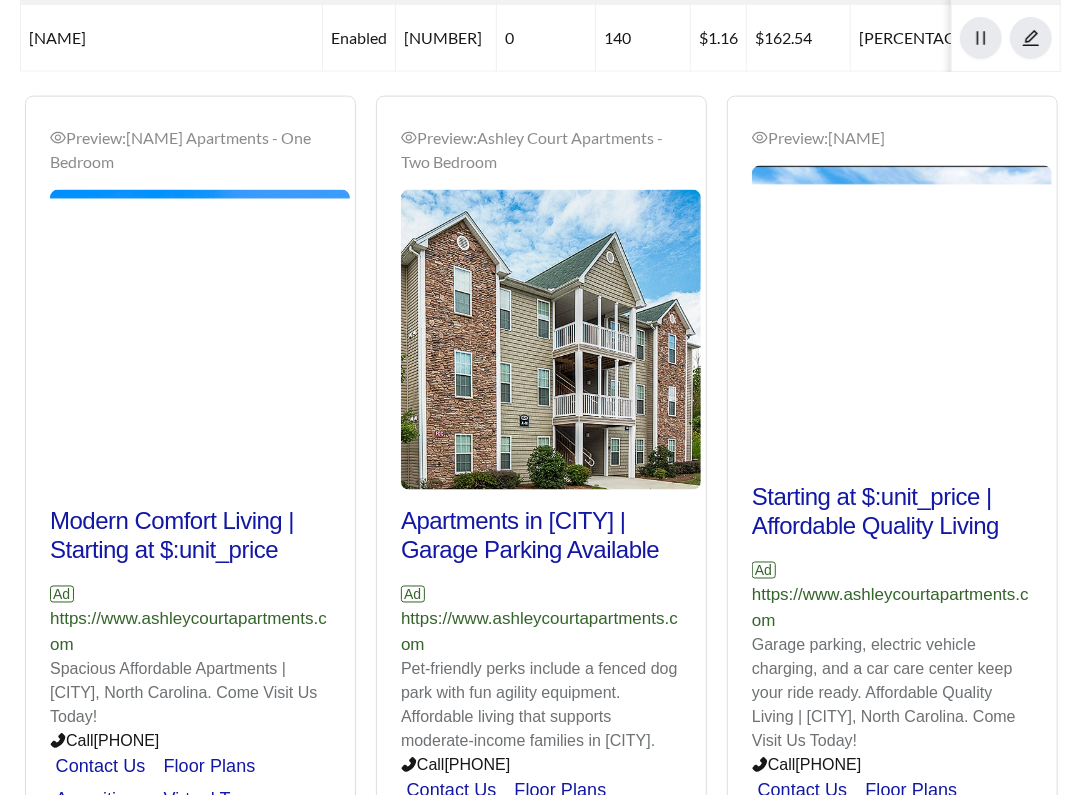scroll, scrollTop: 928, scrollLeft: 0, axis: vertical 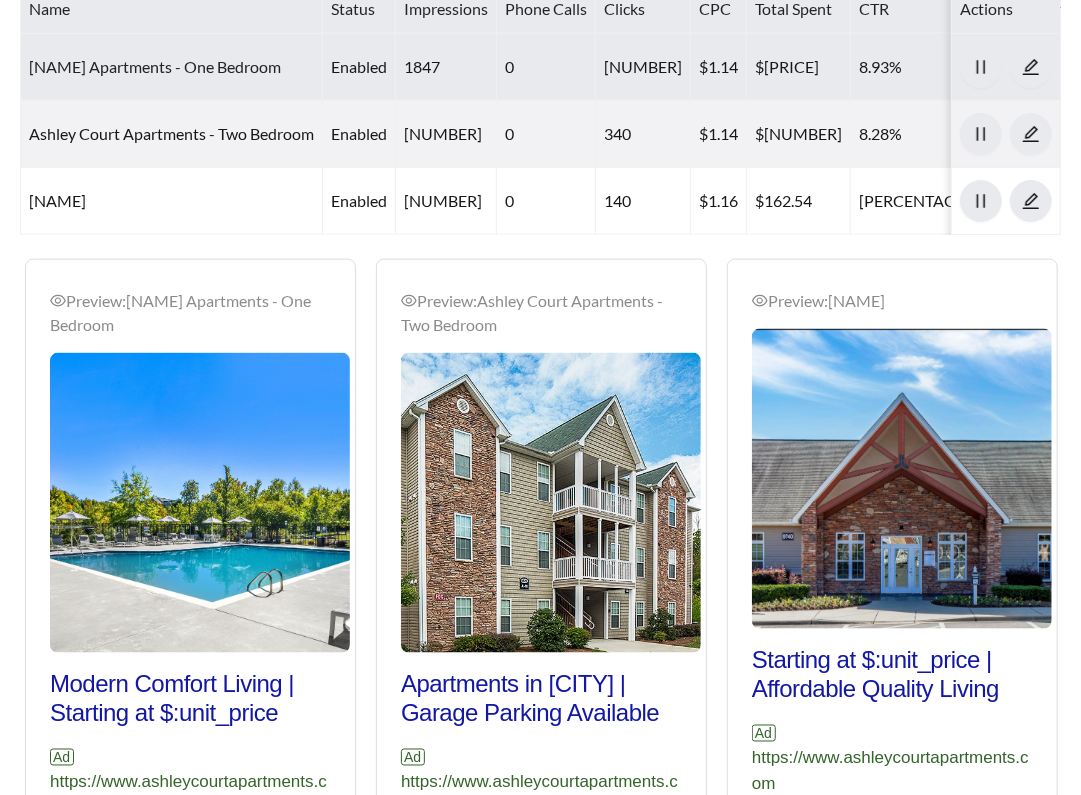 click on "[NAME] Apartments - One Bedroom" at bounding box center [155, 66] 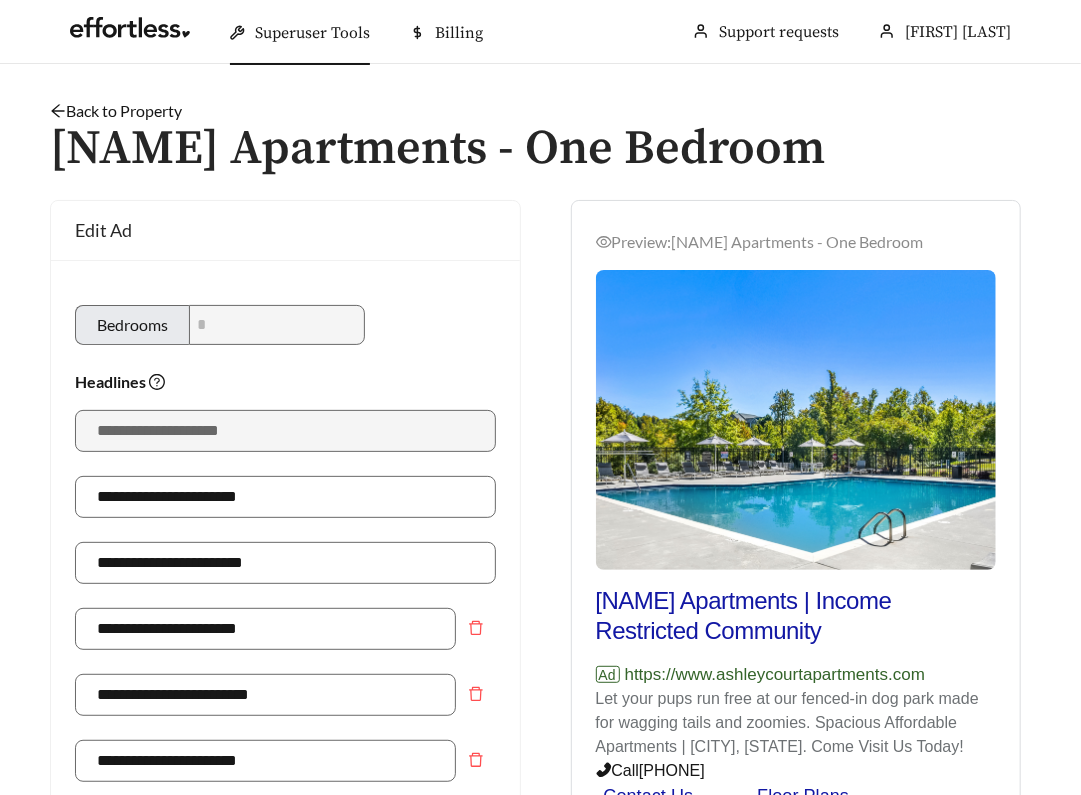 click on "Back to Property /" at bounding box center (540, 111) 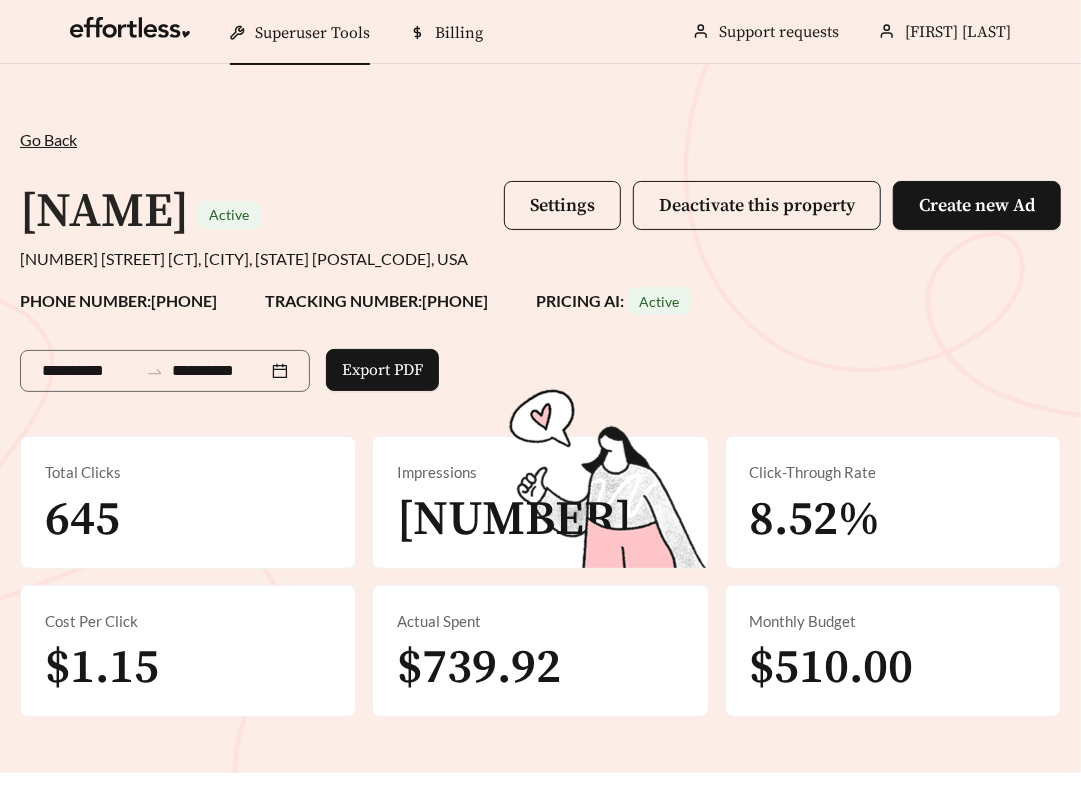 scroll, scrollTop: 928, scrollLeft: 0, axis: vertical 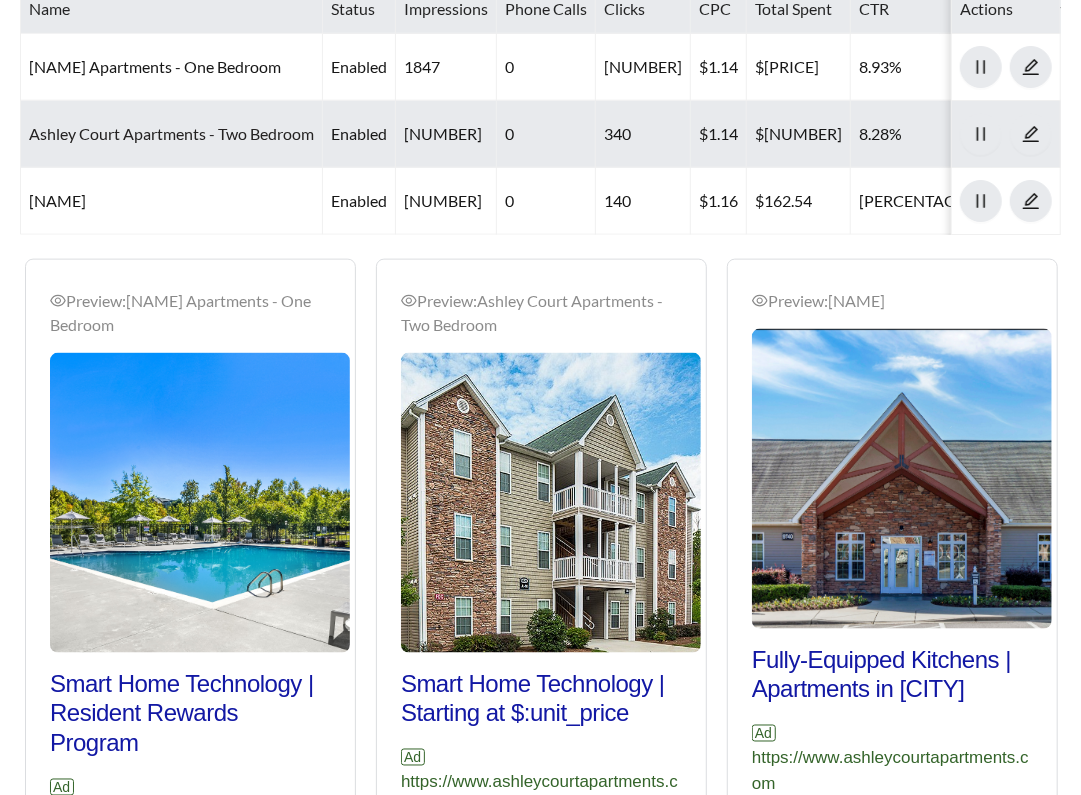 click on "Ashley Court Apartments - Two Bedroom" at bounding box center [171, 133] 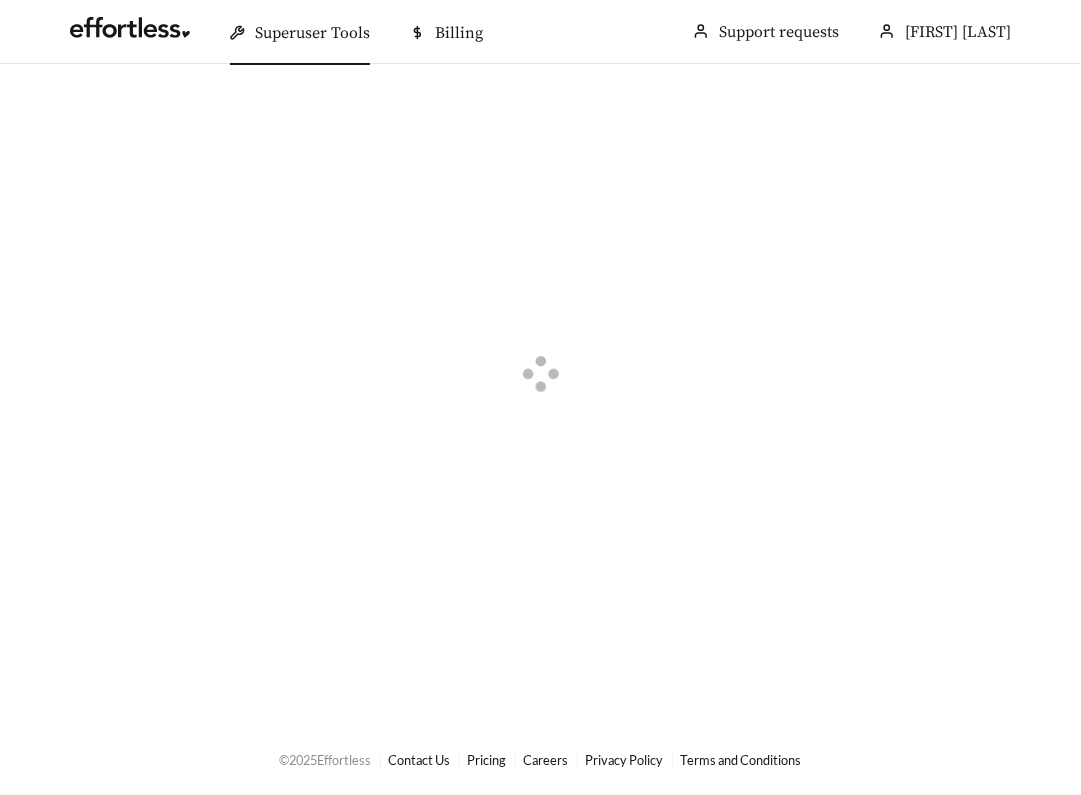 scroll, scrollTop: 0, scrollLeft: 0, axis: both 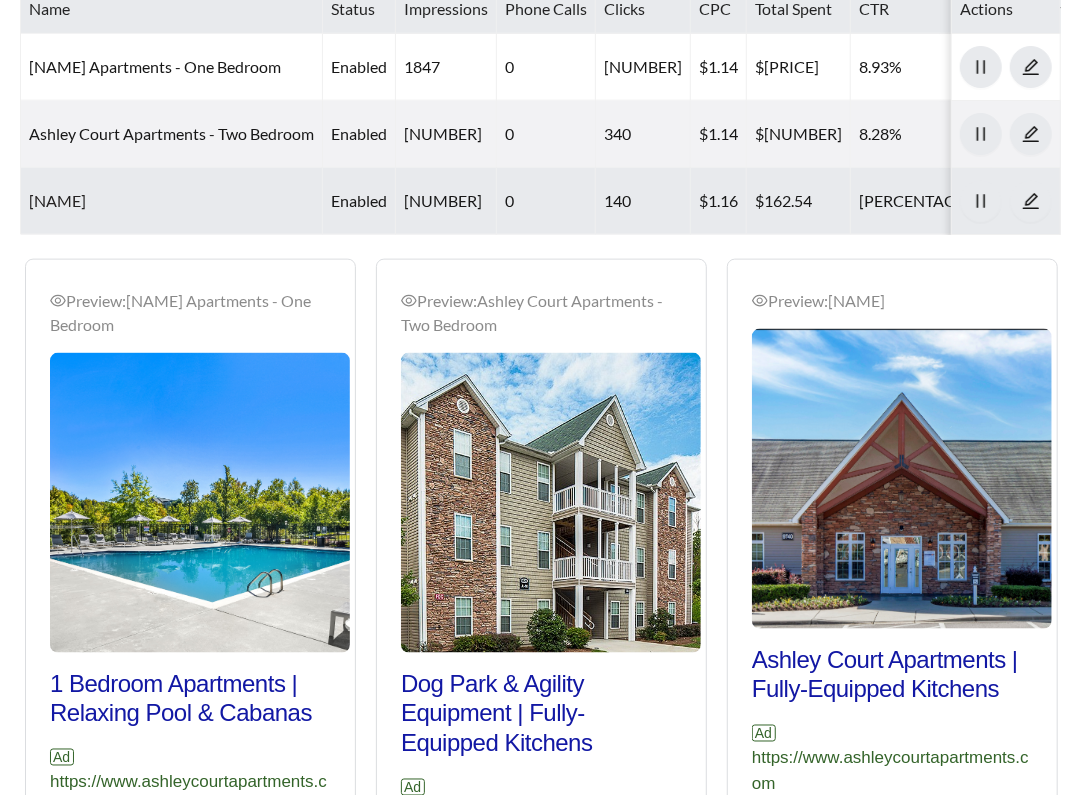 click on "[NAME]" at bounding box center [57, 200] 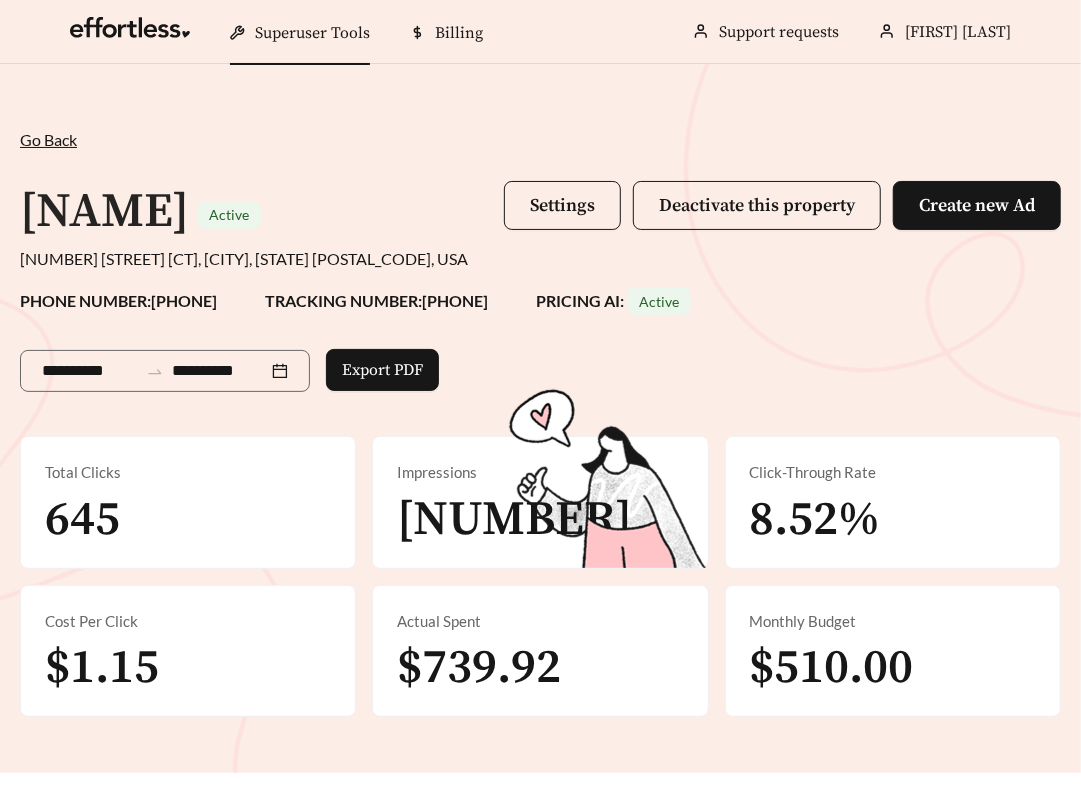scroll, scrollTop: 928, scrollLeft: 0, axis: vertical 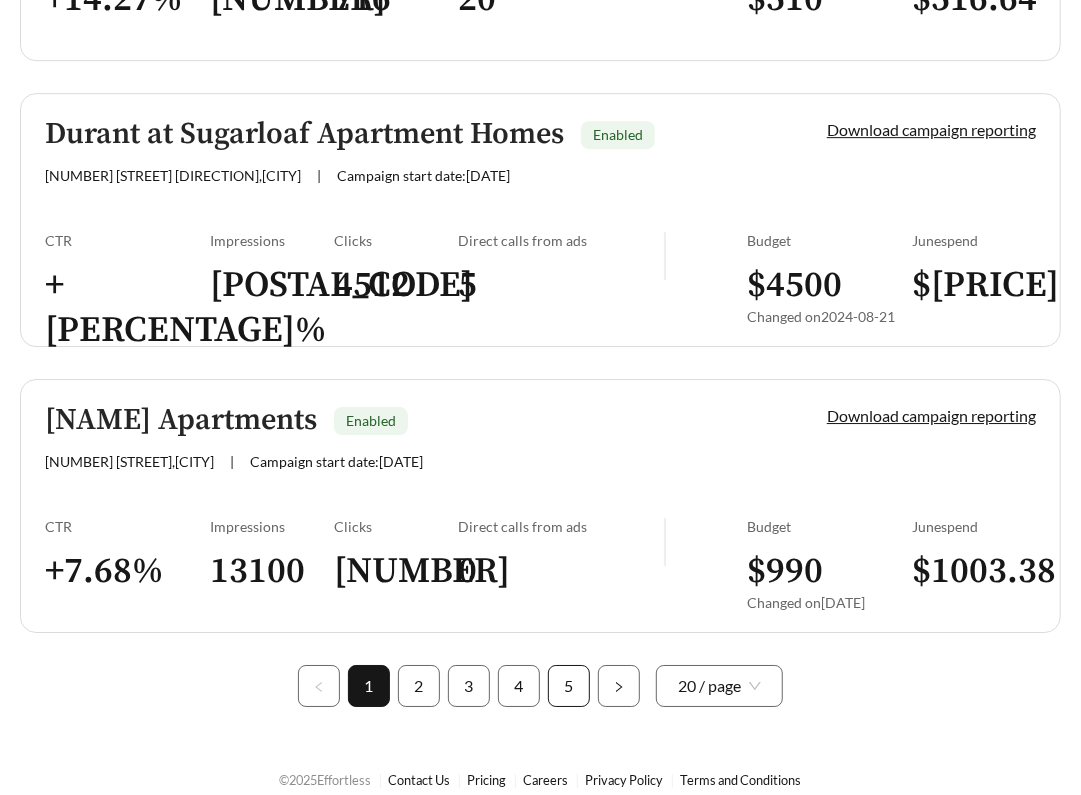 click on "5" at bounding box center (569, 686) 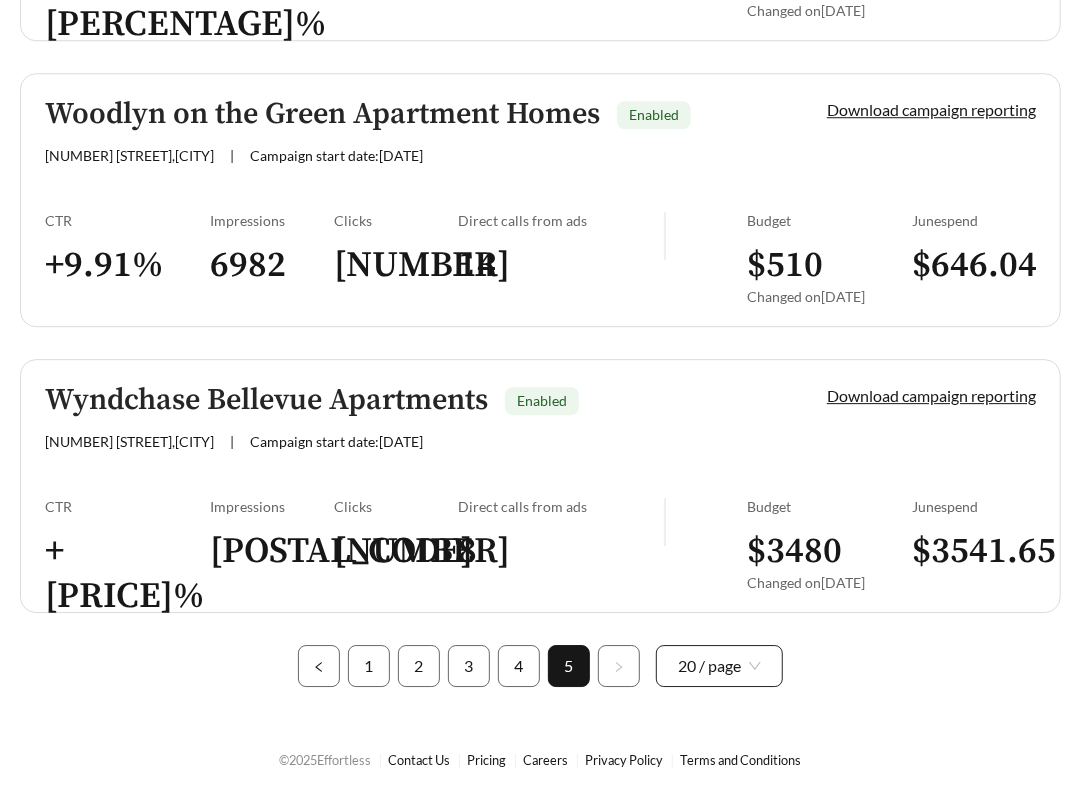 scroll, scrollTop: 5621, scrollLeft: 0, axis: vertical 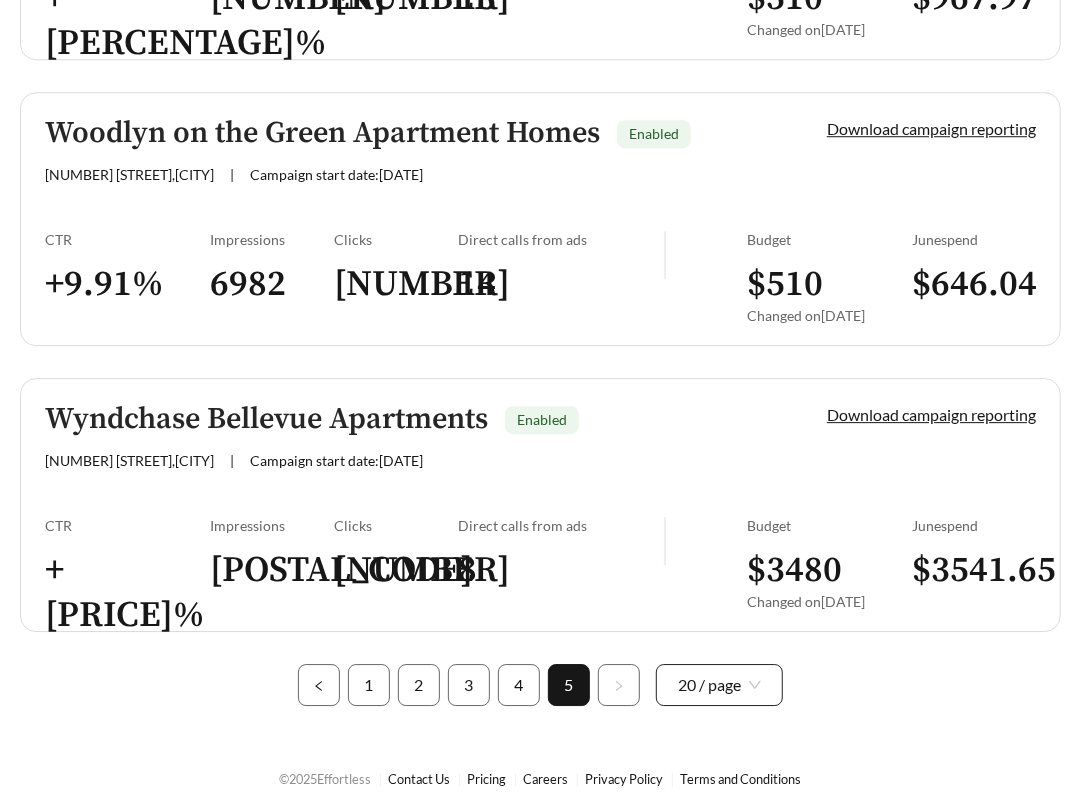 click on "20 / page" at bounding box center [719, 685] 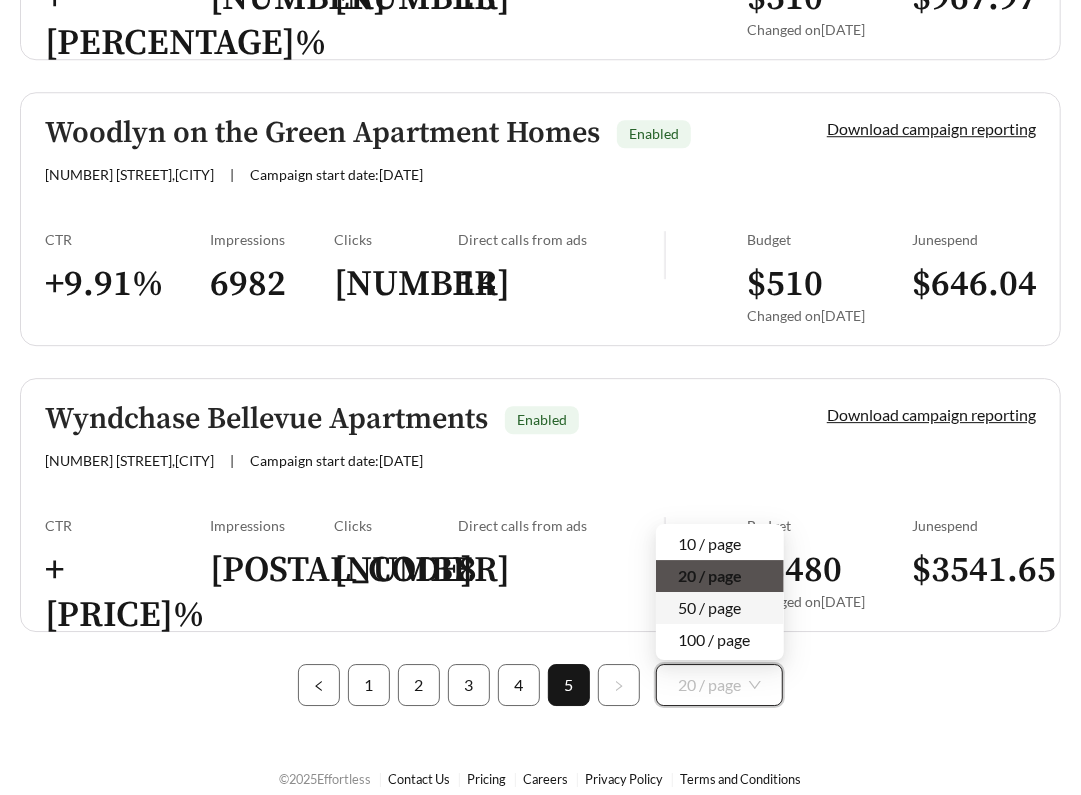 click on "50 / page" at bounding box center [720, 608] 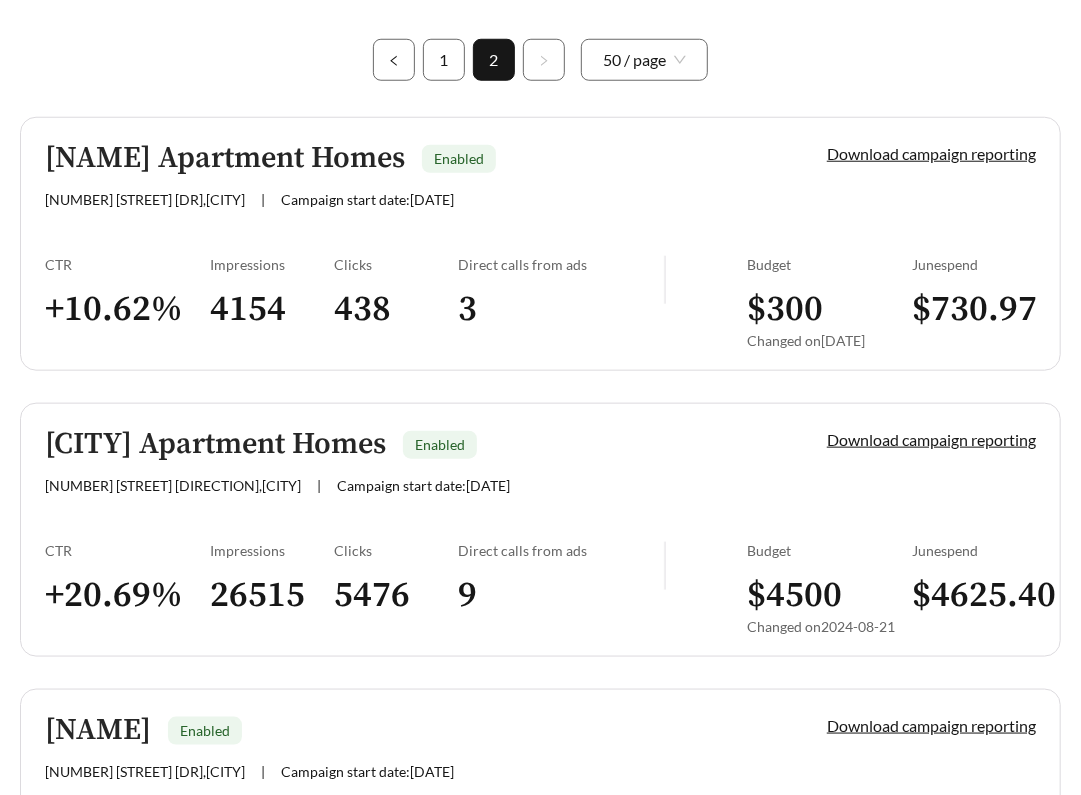 scroll, scrollTop: 464, scrollLeft: 0, axis: vertical 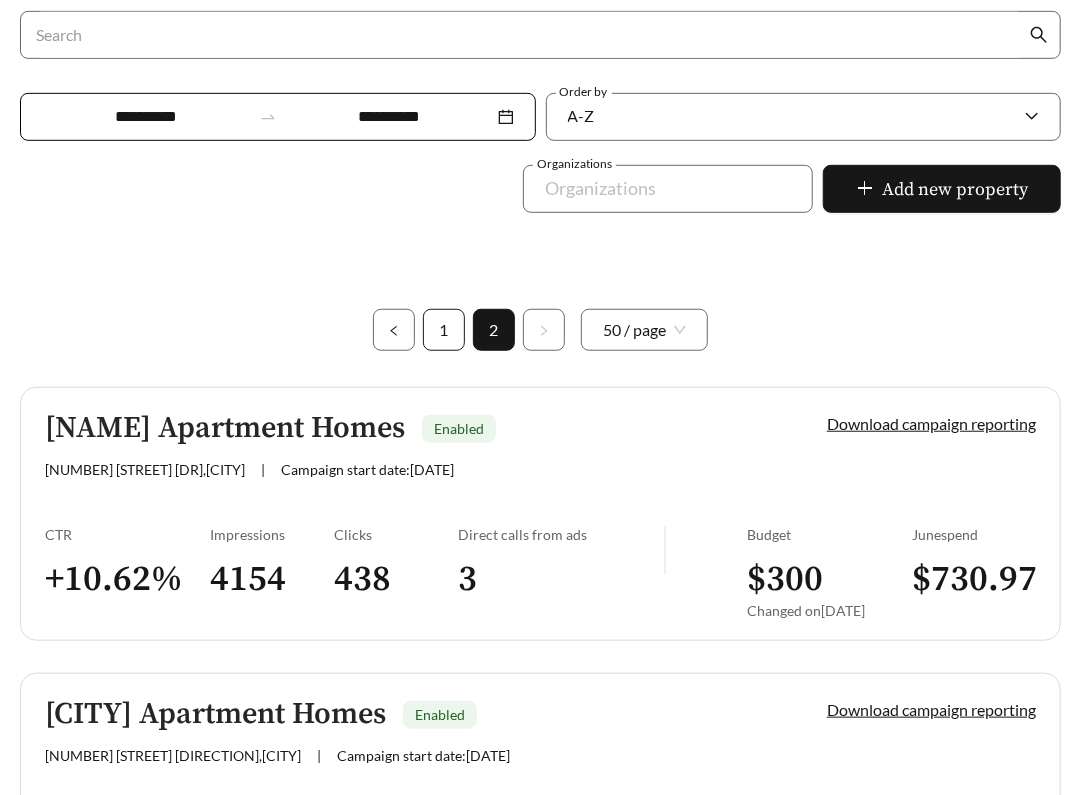 click on "1" at bounding box center [444, 330] 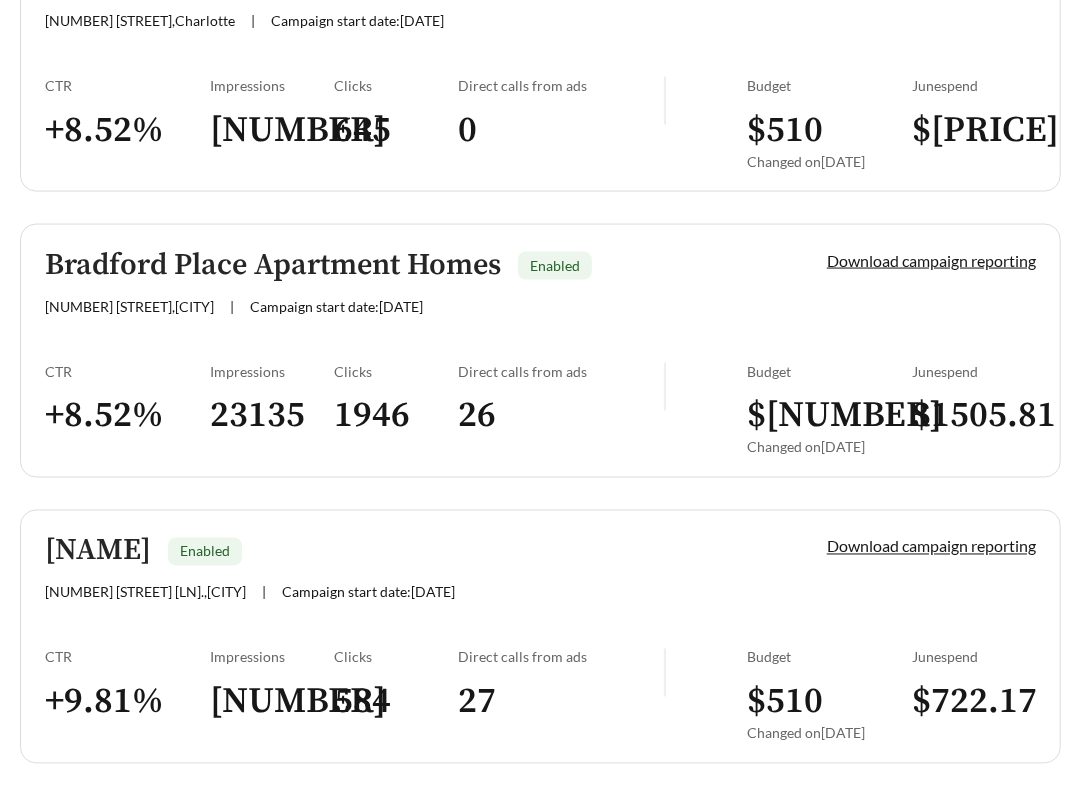 scroll, scrollTop: 1195, scrollLeft: 0, axis: vertical 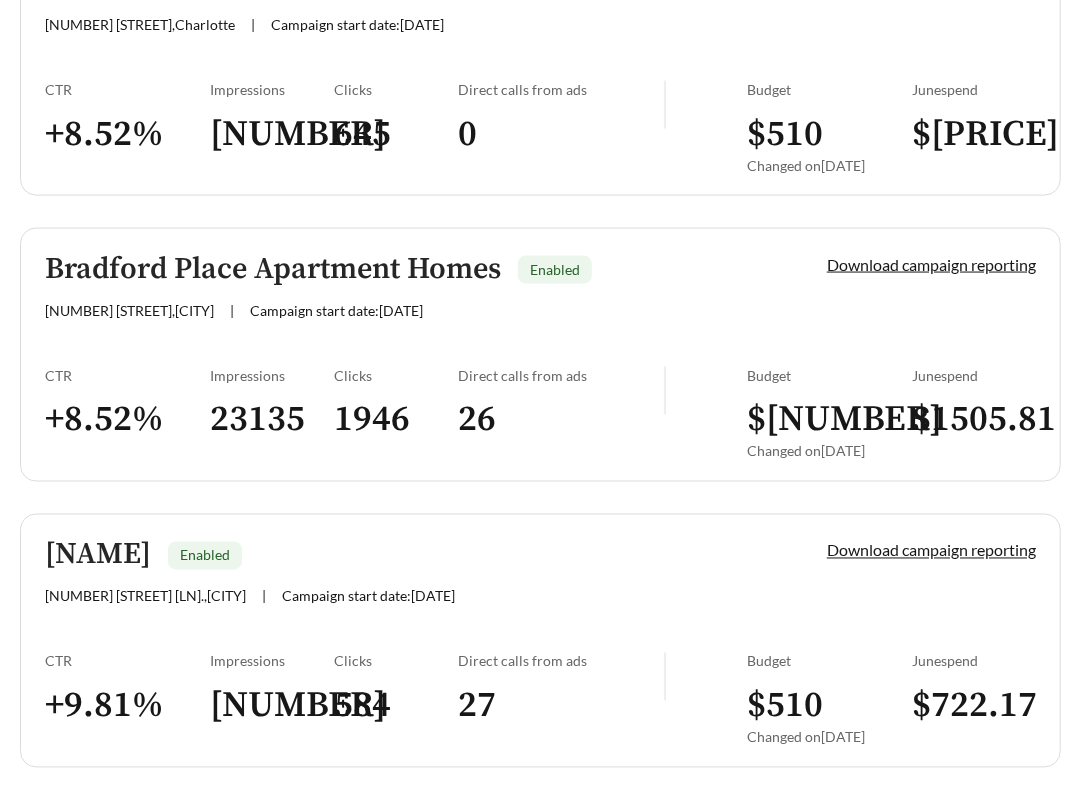 click on "Brandemere Apartment Homes Enabled [NUMBER] [STREET], [CITY] | Campaign start date: [DATE] Download campaign reporting CTR + 9.81 % Impressions 6228 Clicks 584 Direct calls from ads 27 Budget $ 510 Changed on [DATE] June spend $ 722.17" at bounding box center (540, 641) 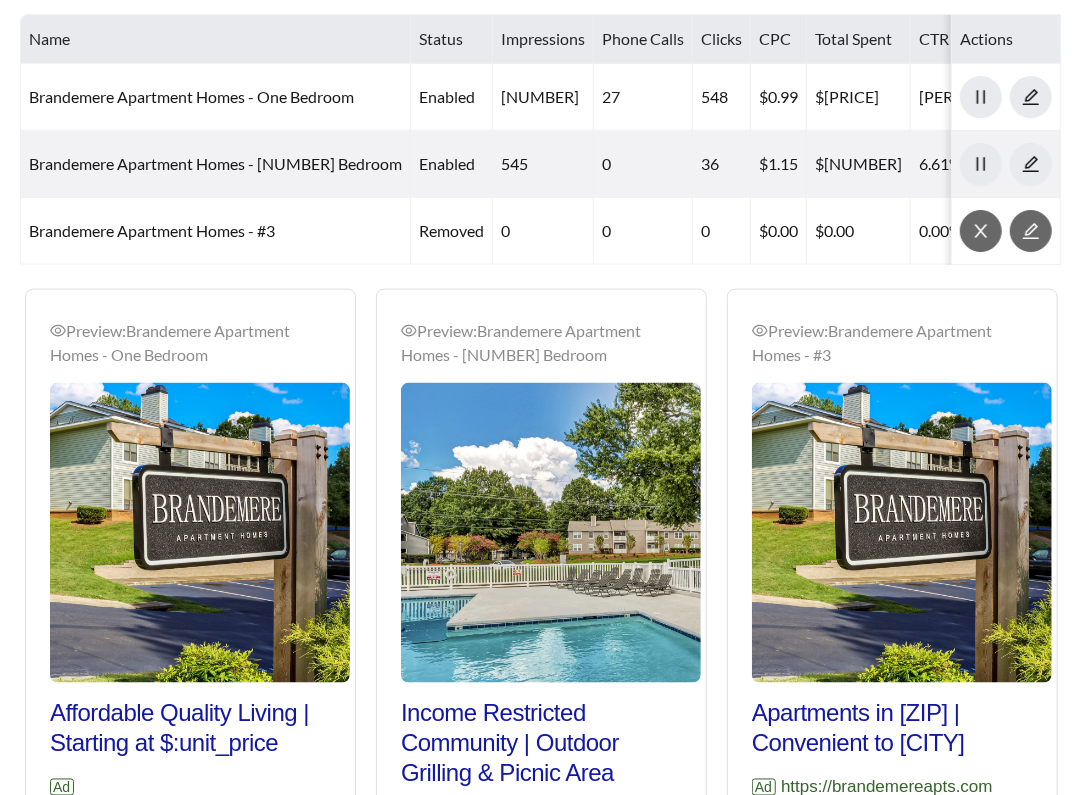 scroll, scrollTop: 989, scrollLeft: 0, axis: vertical 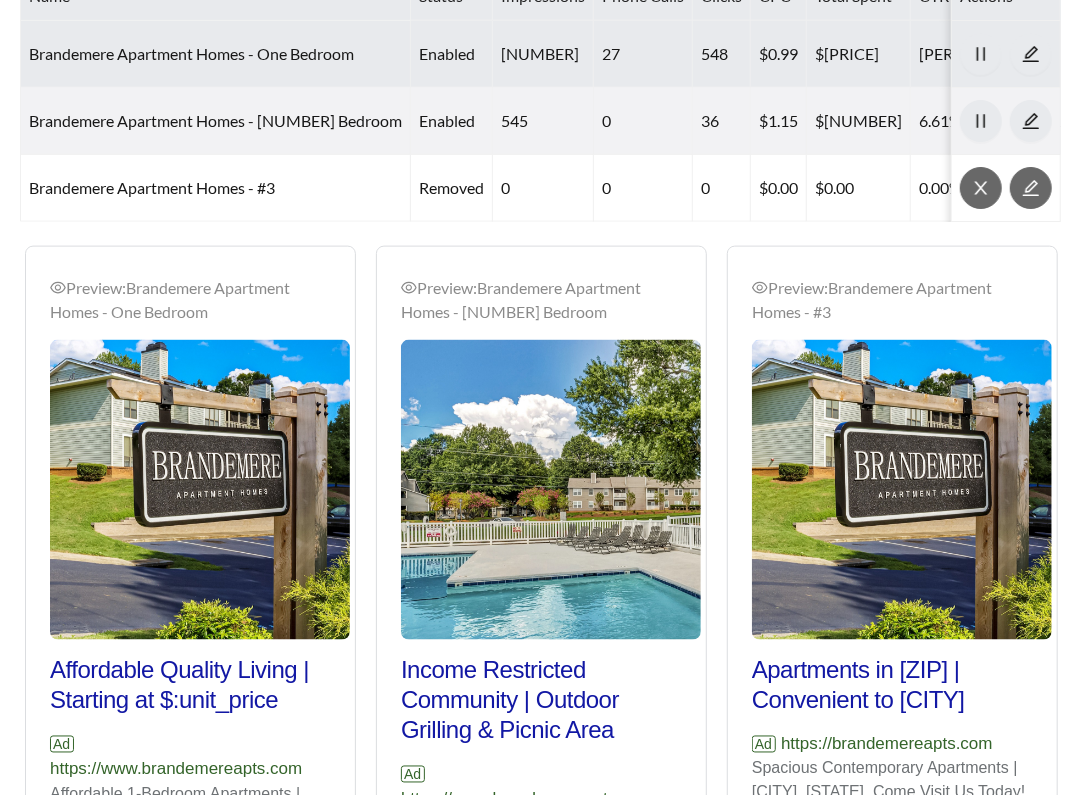 click on "Brandemere Apartment Homes - One Bedroom" at bounding box center (216, 54) 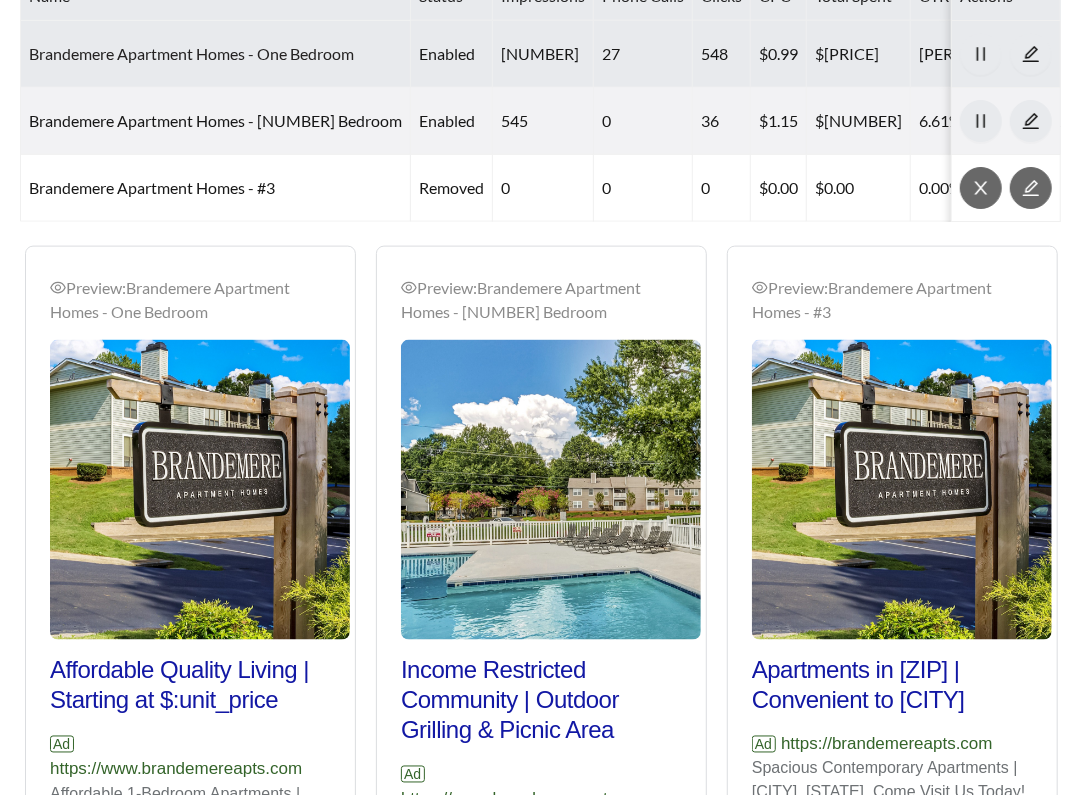 click on "Brandemere Apartment Homes - One Bedroom" at bounding box center [191, 53] 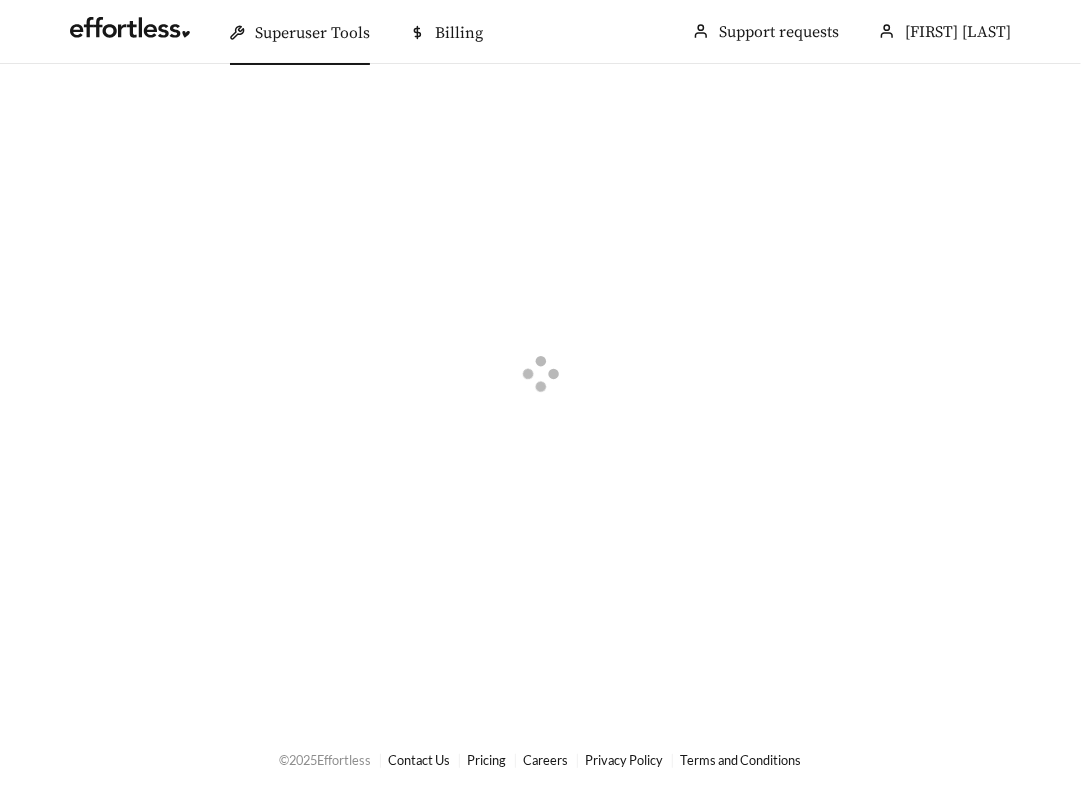 scroll, scrollTop: 0, scrollLeft: 0, axis: both 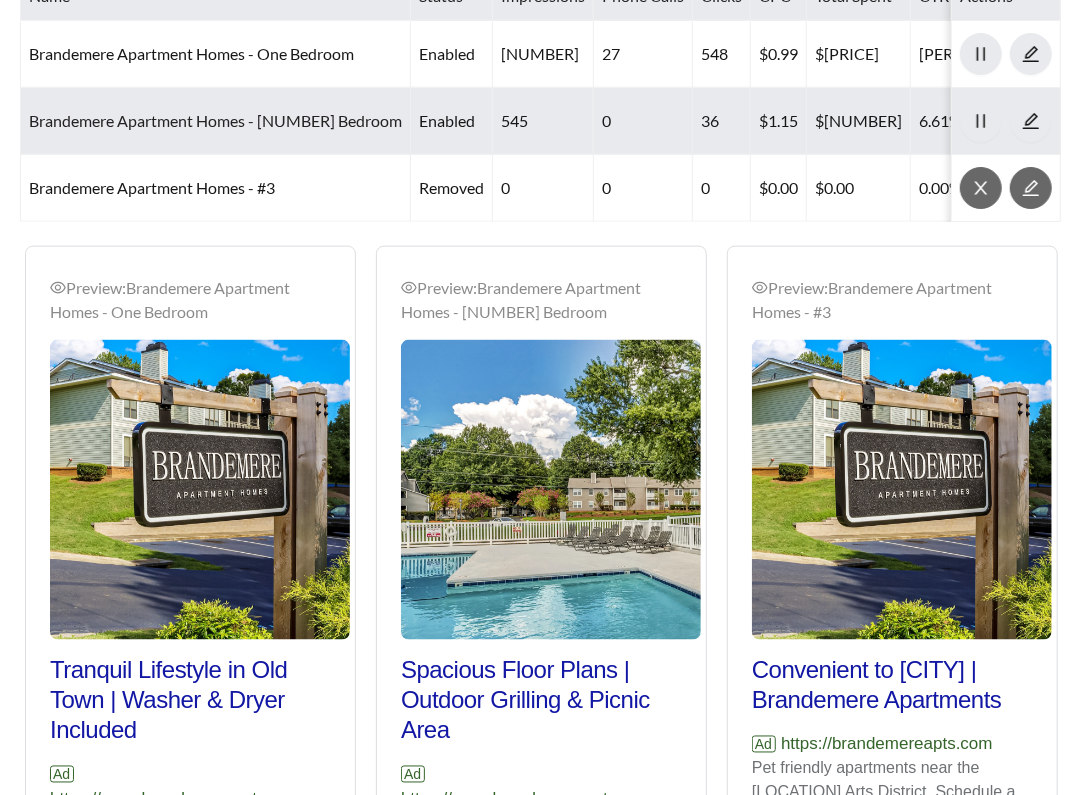 click on "Brandemere Apartment Homes - [NUMBER] Bedroom" at bounding box center [215, 120] 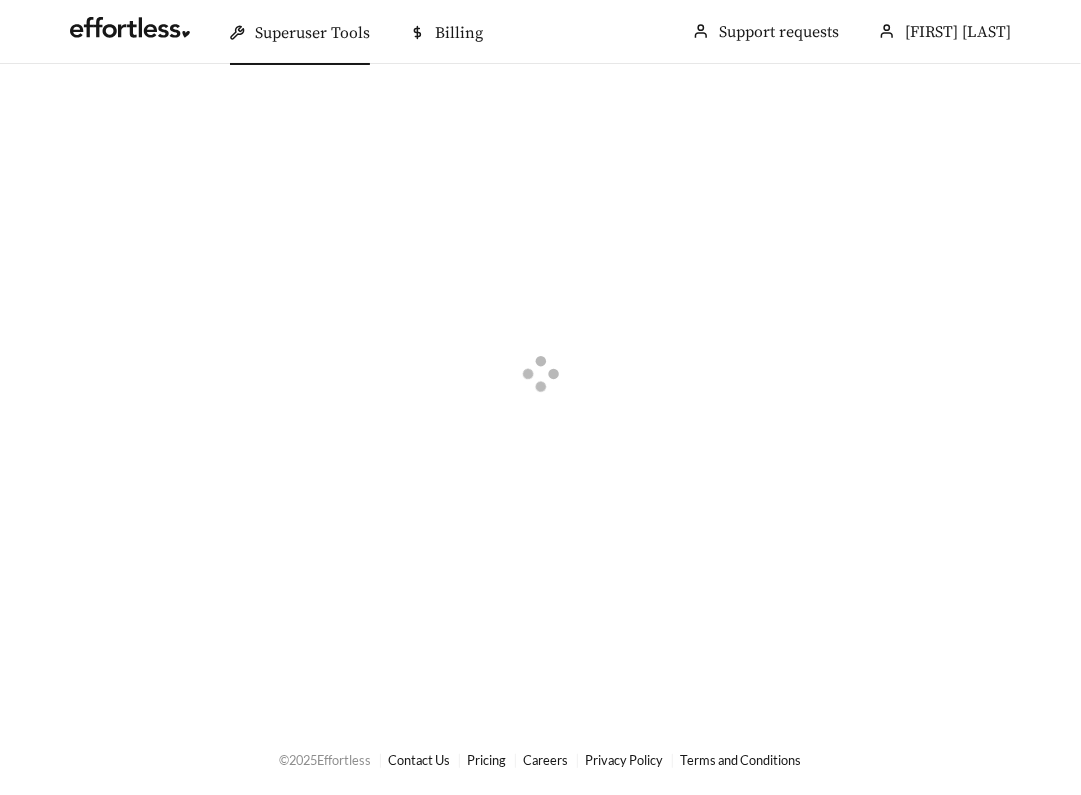 scroll, scrollTop: 0, scrollLeft: 0, axis: both 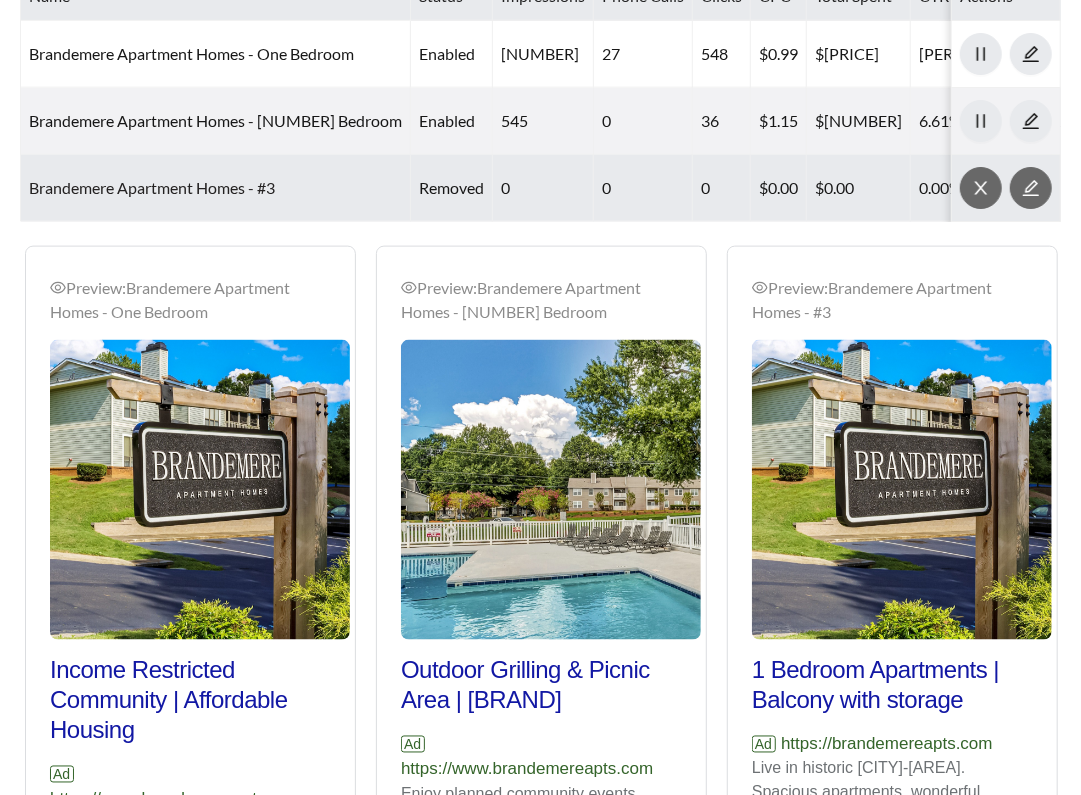 click on "Brandemere Apartment Homes - #3" at bounding box center [152, 187] 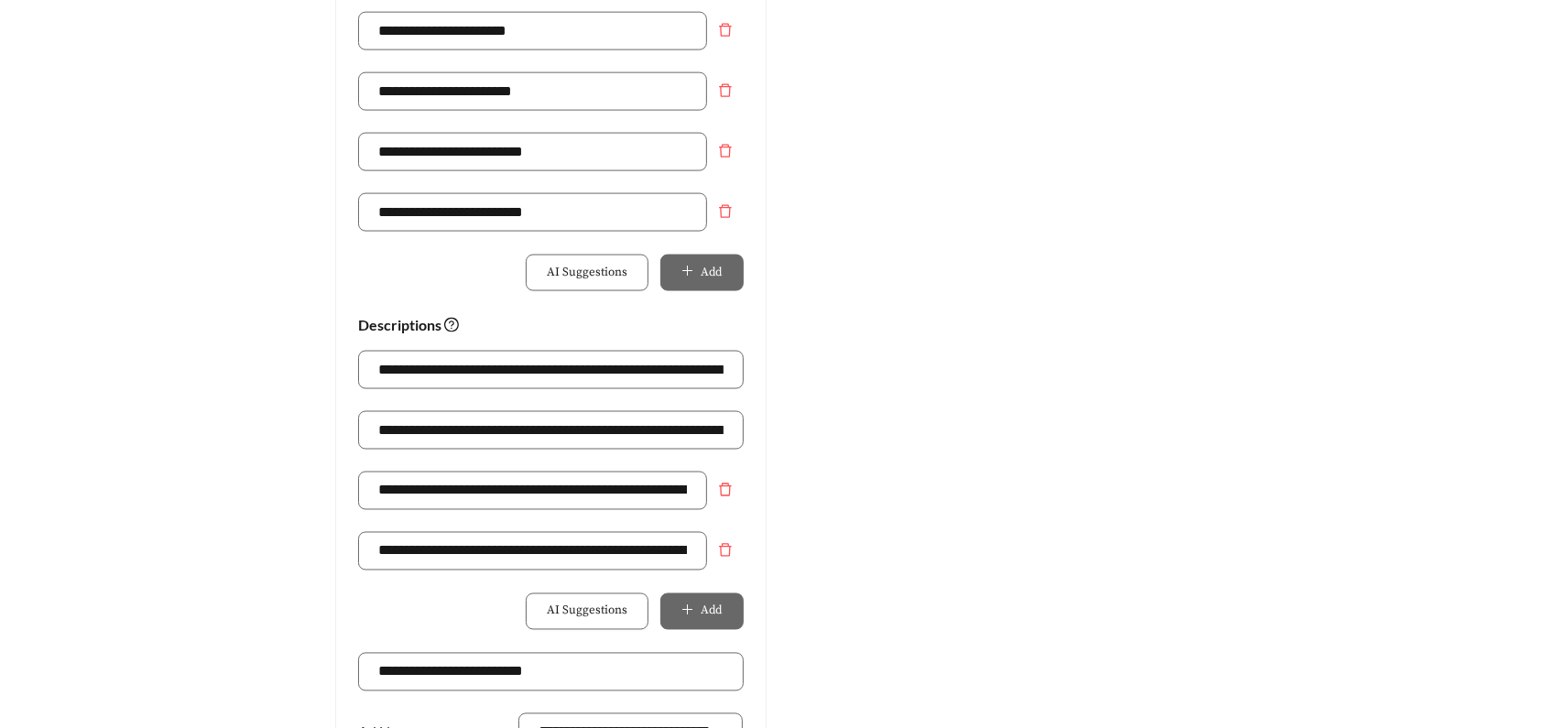 scroll, scrollTop: 1029, scrollLeft: 0, axis: vertical 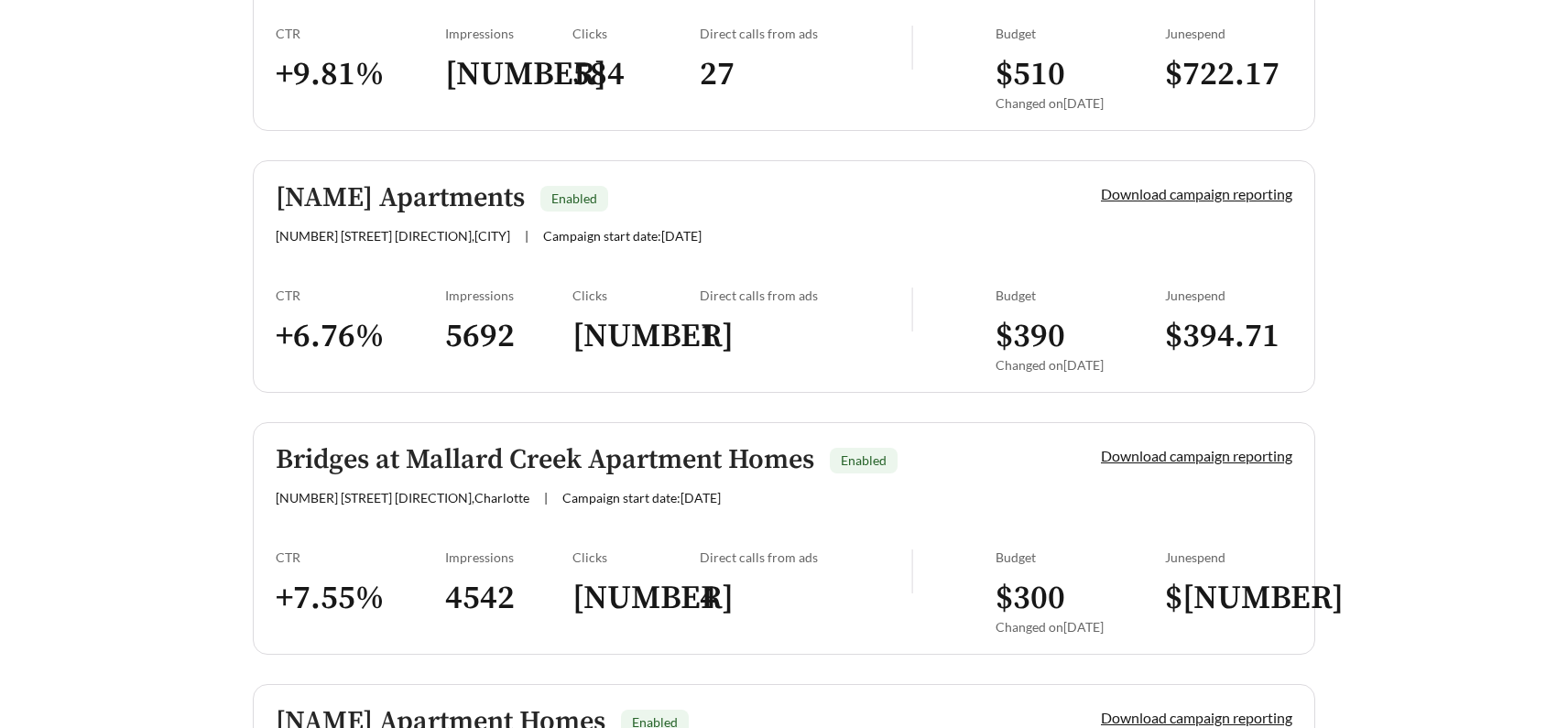 click on "Bridges at Mallard Creek Apartment Homes Enabled [NUMBER] [STREET], [CITY] | Campaign start date: [DATE] Download campaign reporting CTR + [PERCENTAGE] % Impressions [NUMBER] Clicks [NUMBER] Direct calls from ads [NUMBER] Budget $ [NUMBER] Changed on [DATE] June spend $ [NUMBER]" at bounding box center (784, 538) 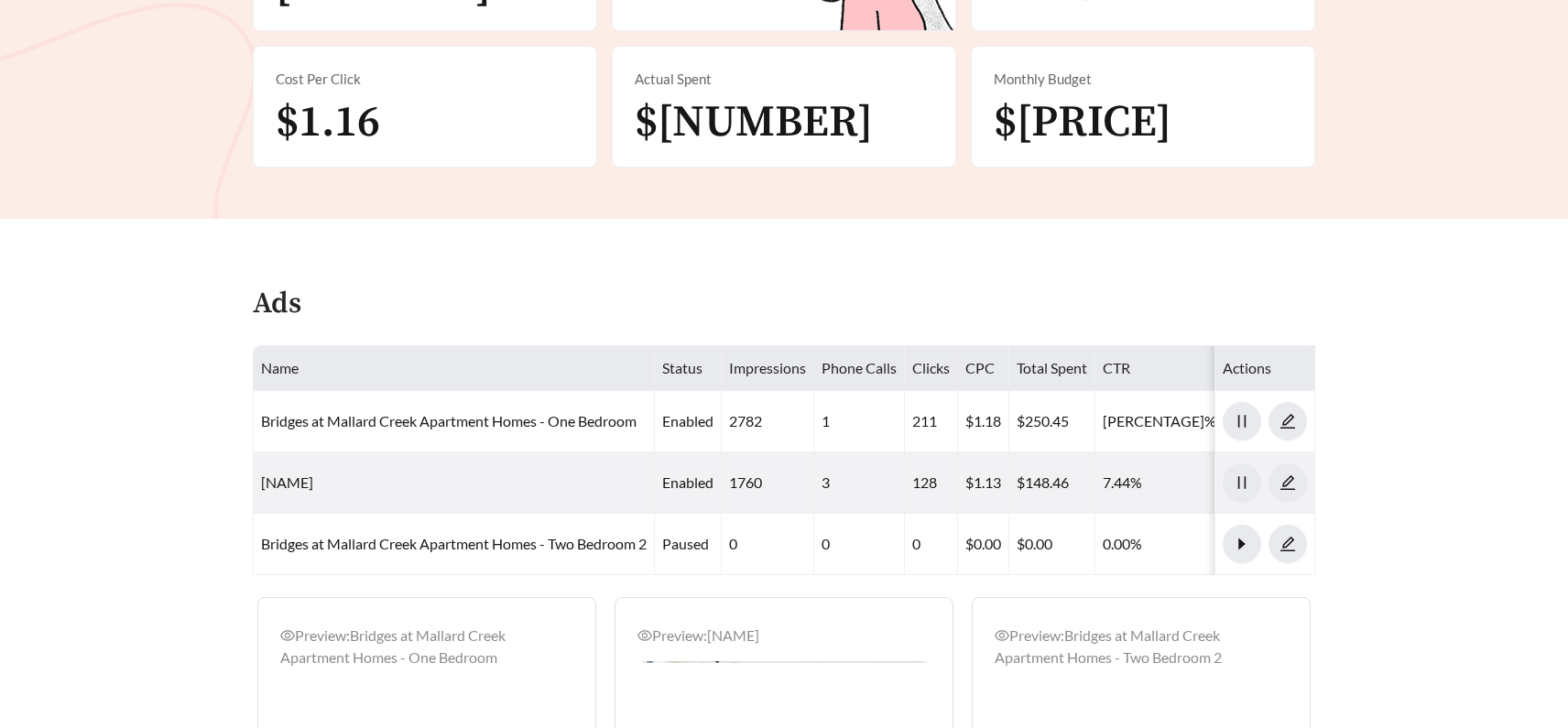 scroll, scrollTop: 538, scrollLeft: 0, axis: vertical 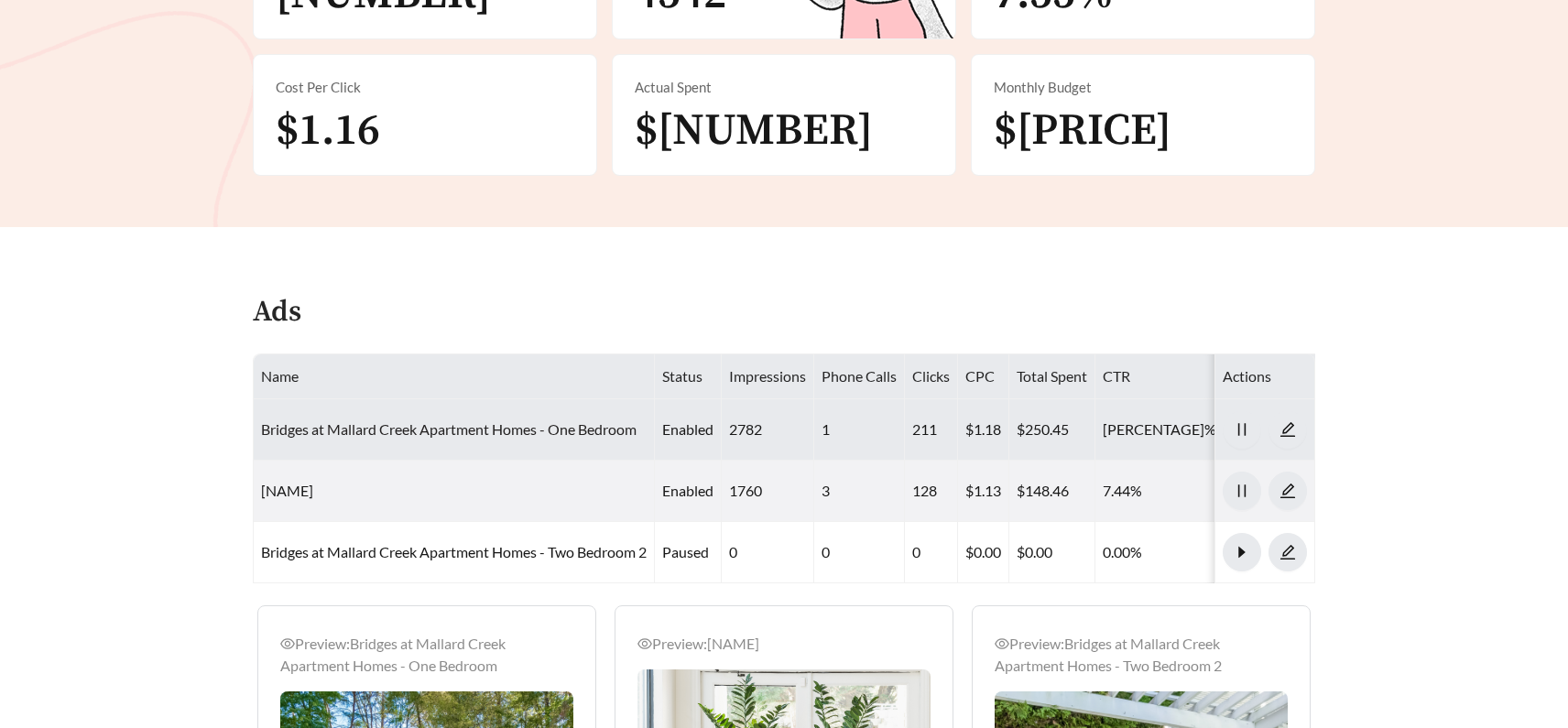 click on "Bridges at Mallard Creek Apartment Homes - One Bedroom" at bounding box center (449, 429) 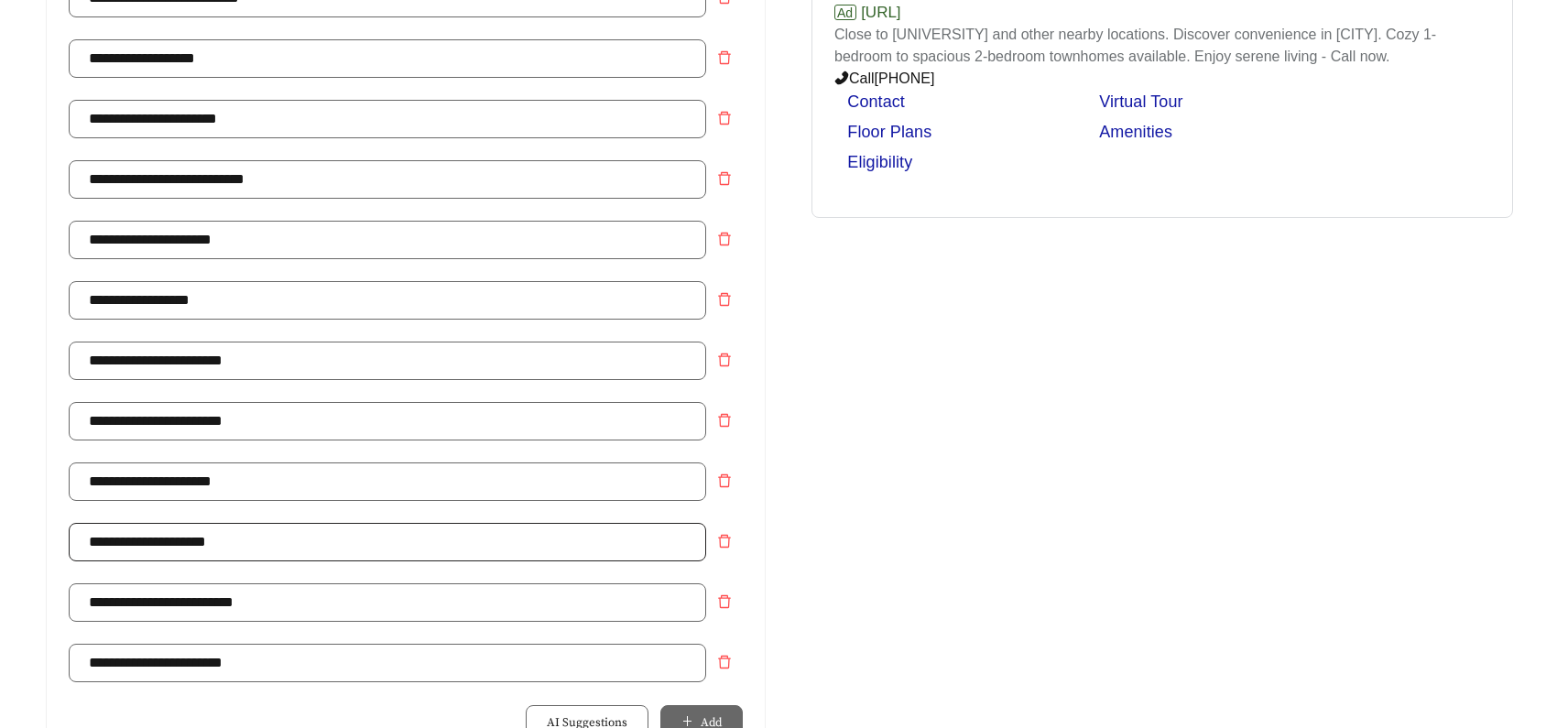 scroll, scrollTop: 562, scrollLeft: 0, axis: vertical 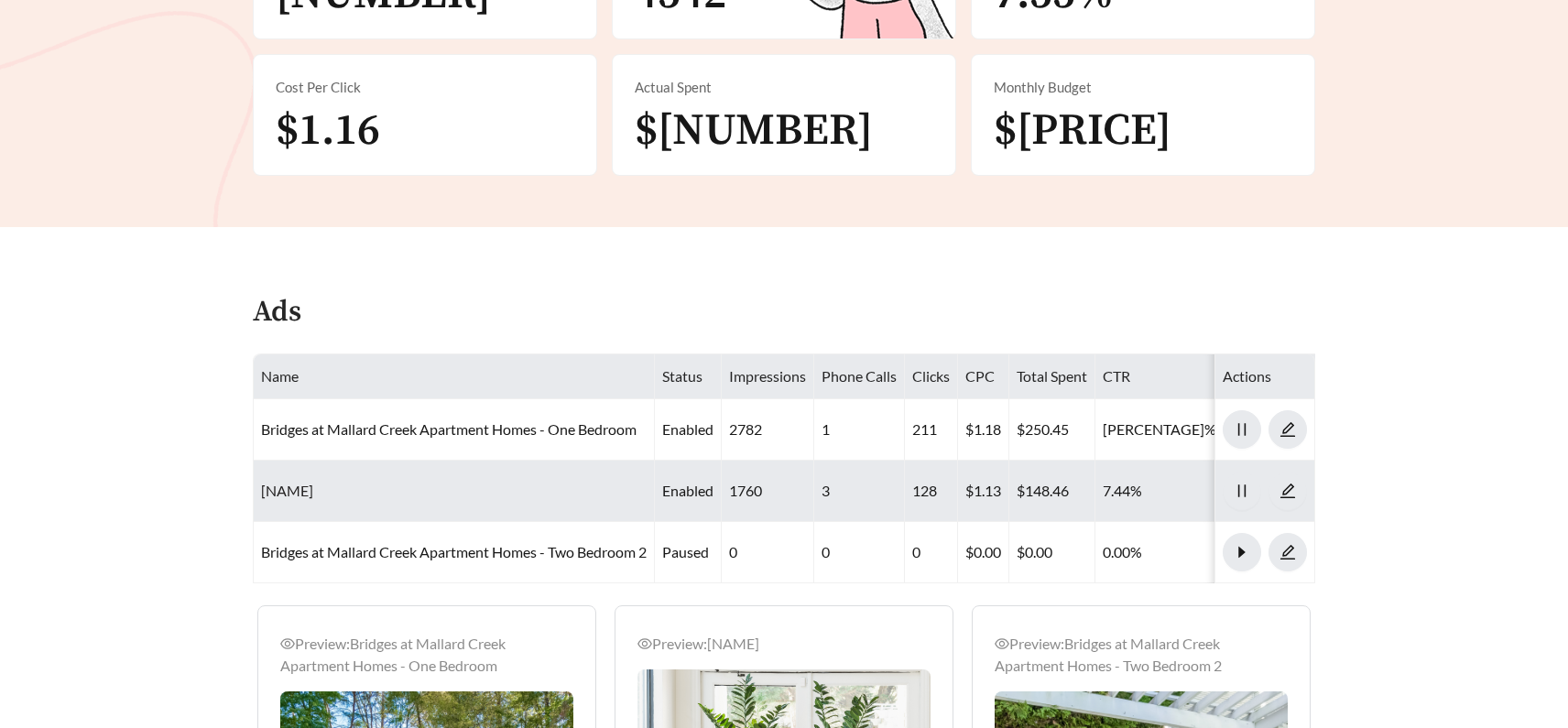 click on "[NAME]" at bounding box center [287, 490] 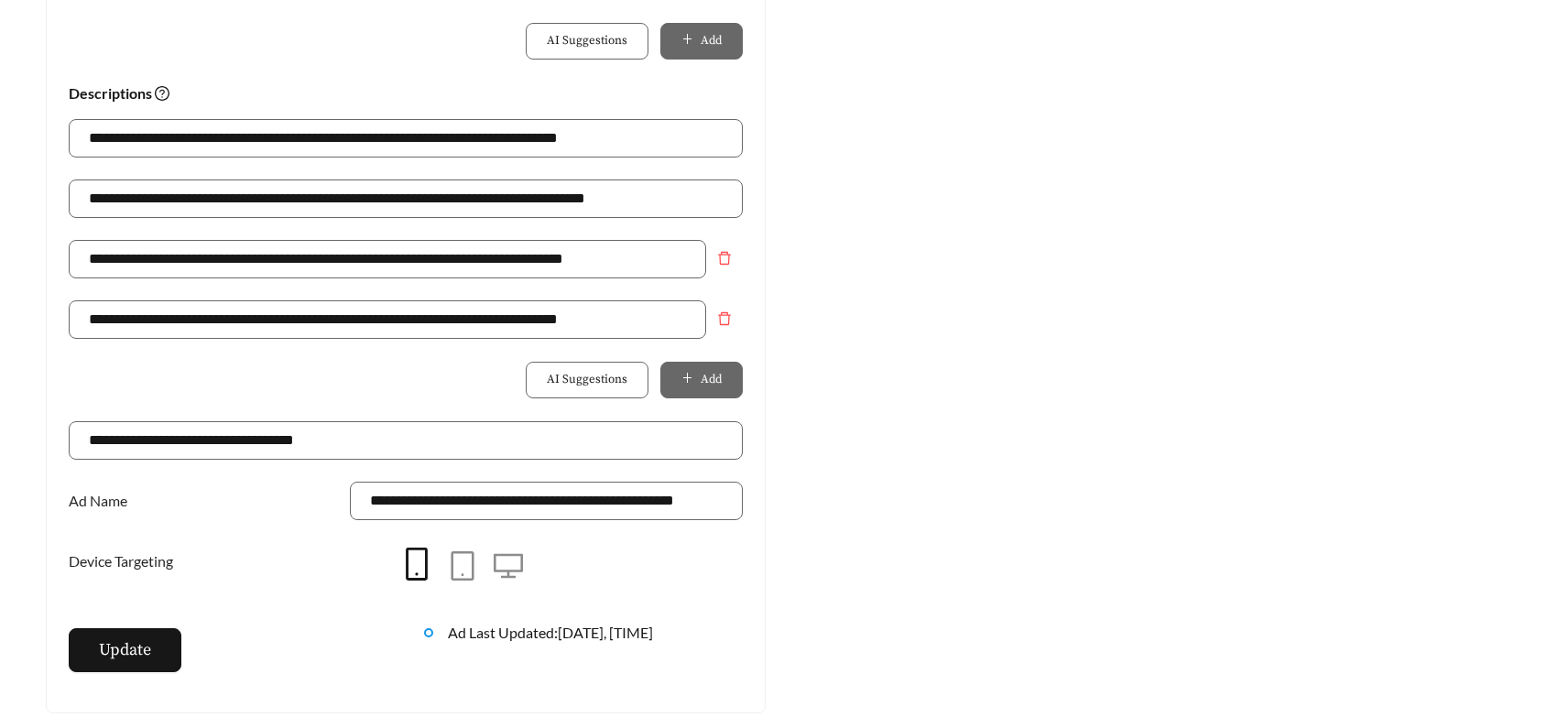 scroll, scrollTop: 1280, scrollLeft: 0, axis: vertical 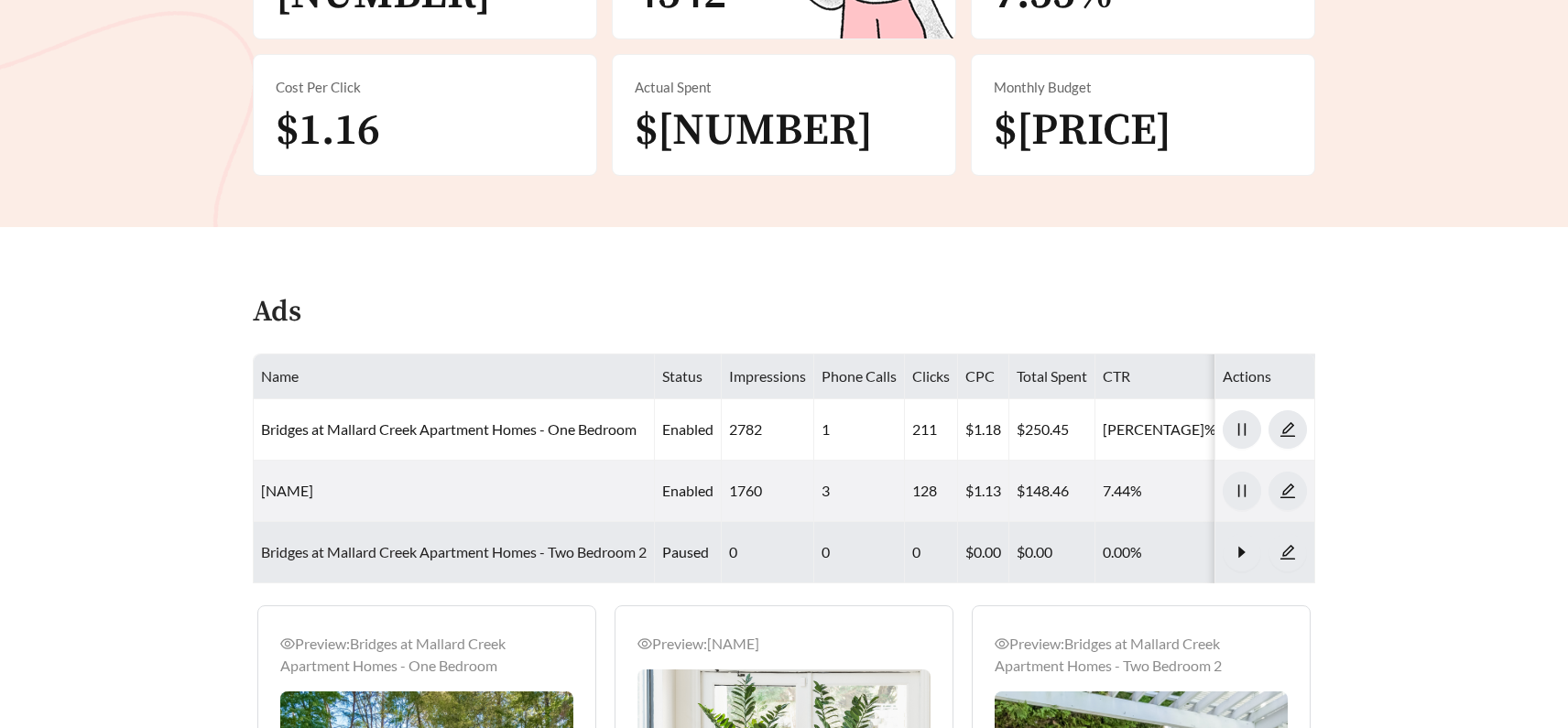 click on "Bridges at Mallard Creek Apartment Homes - Two Bedroom 2" at bounding box center (453, 551) 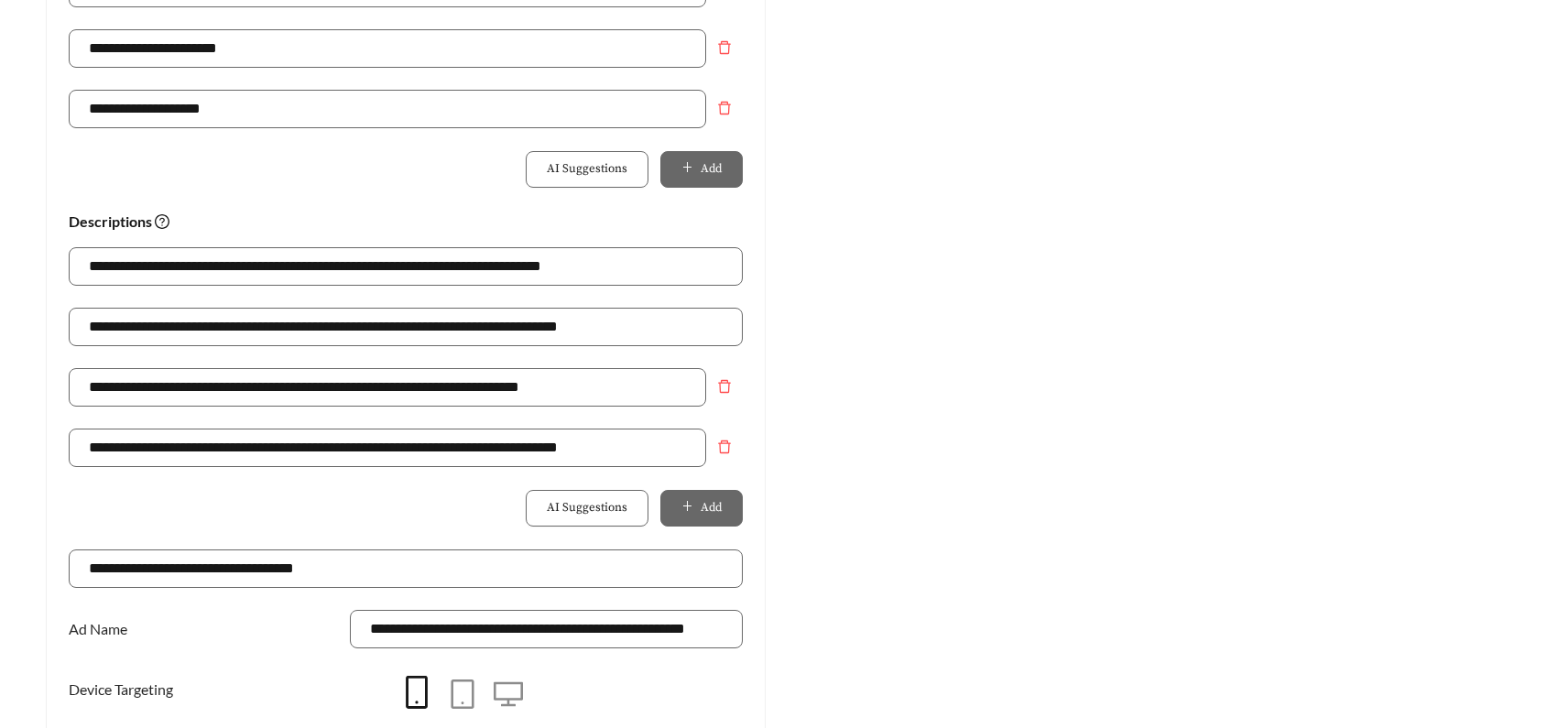 scroll, scrollTop: 1134, scrollLeft: 0, axis: vertical 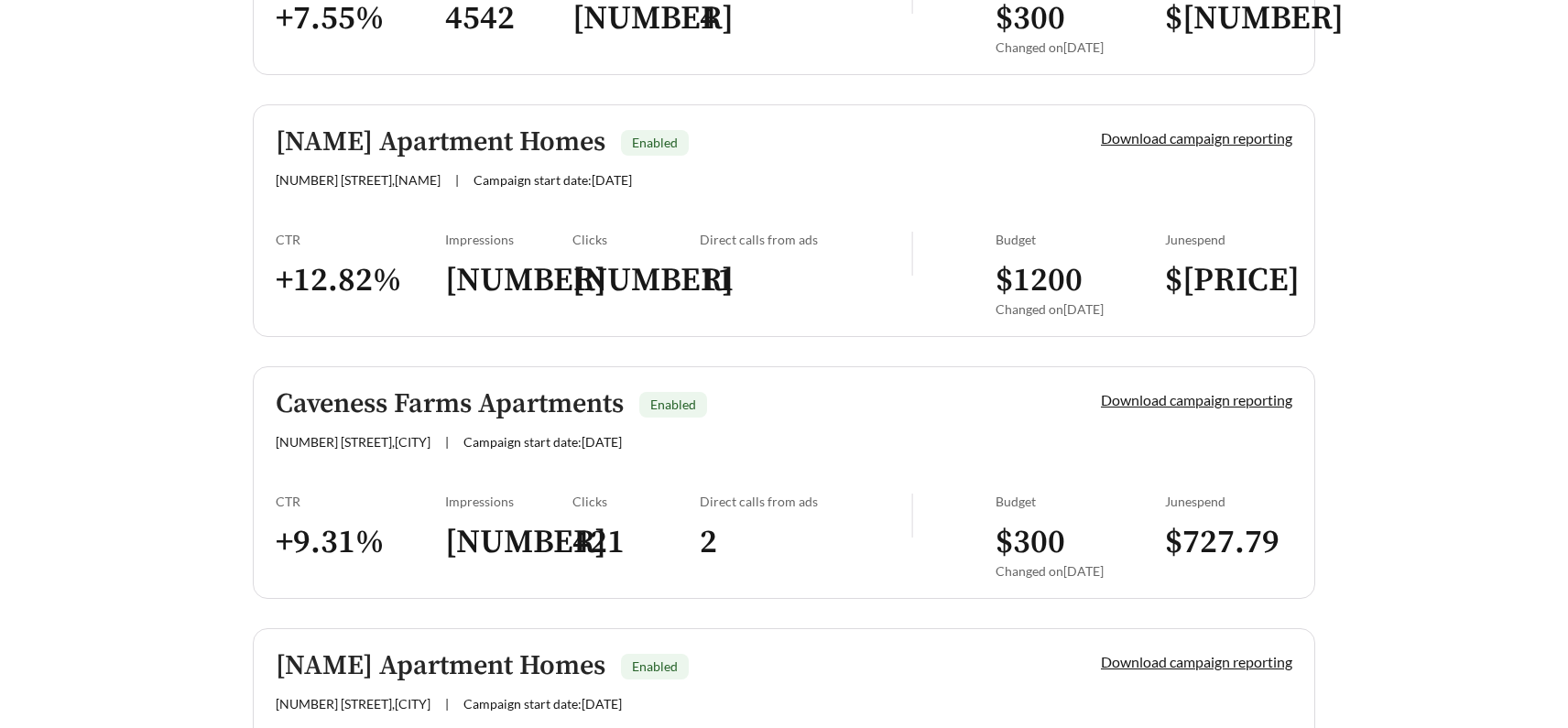 click on "Caveness Farms Apartments Enabled [NUMBER] [STREET], [CITY] | Campaign start date: [DATE] Download campaign reporting CTR + 9.31 % Impressions 4545 Clicks 421 Direct calls from ads 2 Budget $ 300 Changed on [DATE] June spend $ 727.79" at bounding box center [784, 483] 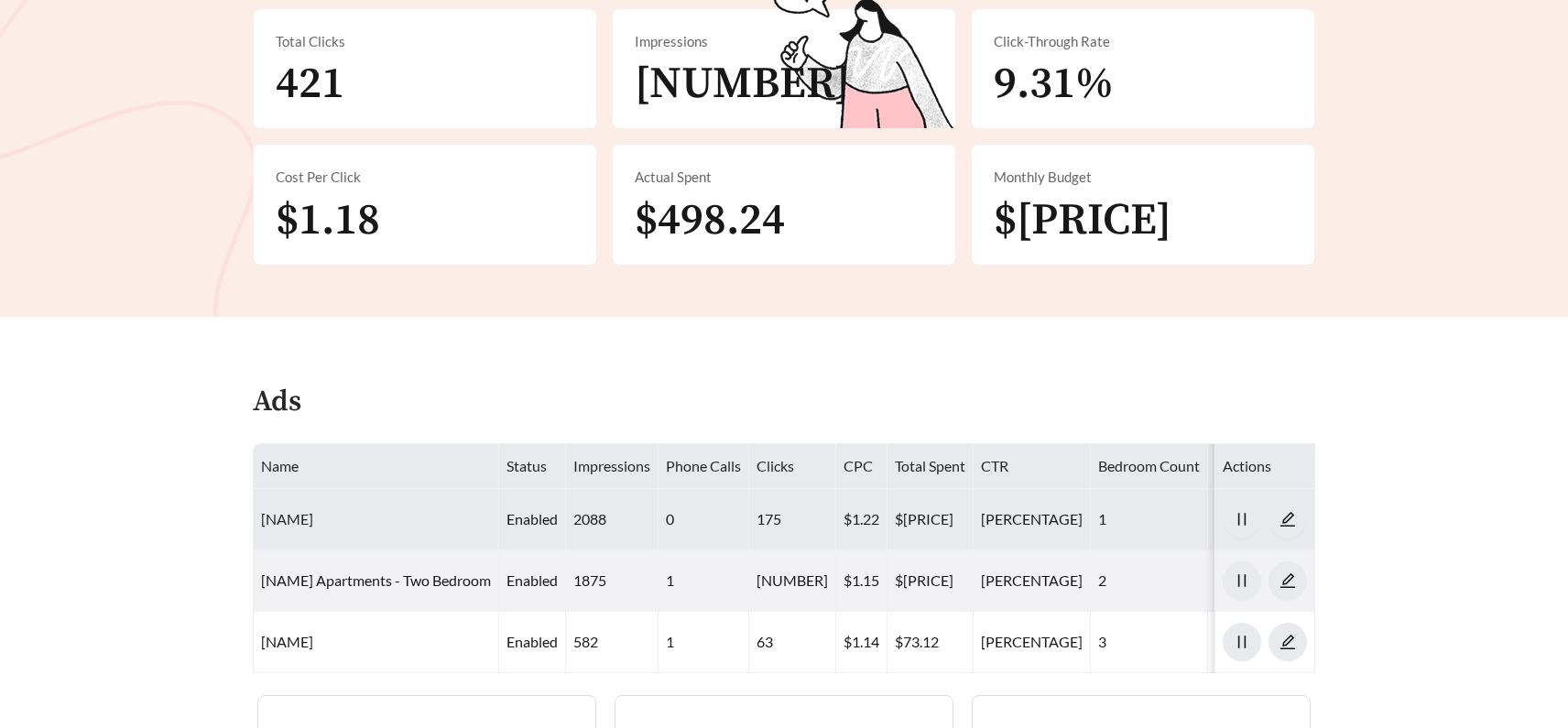 scroll, scrollTop: 452, scrollLeft: 0, axis: vertical 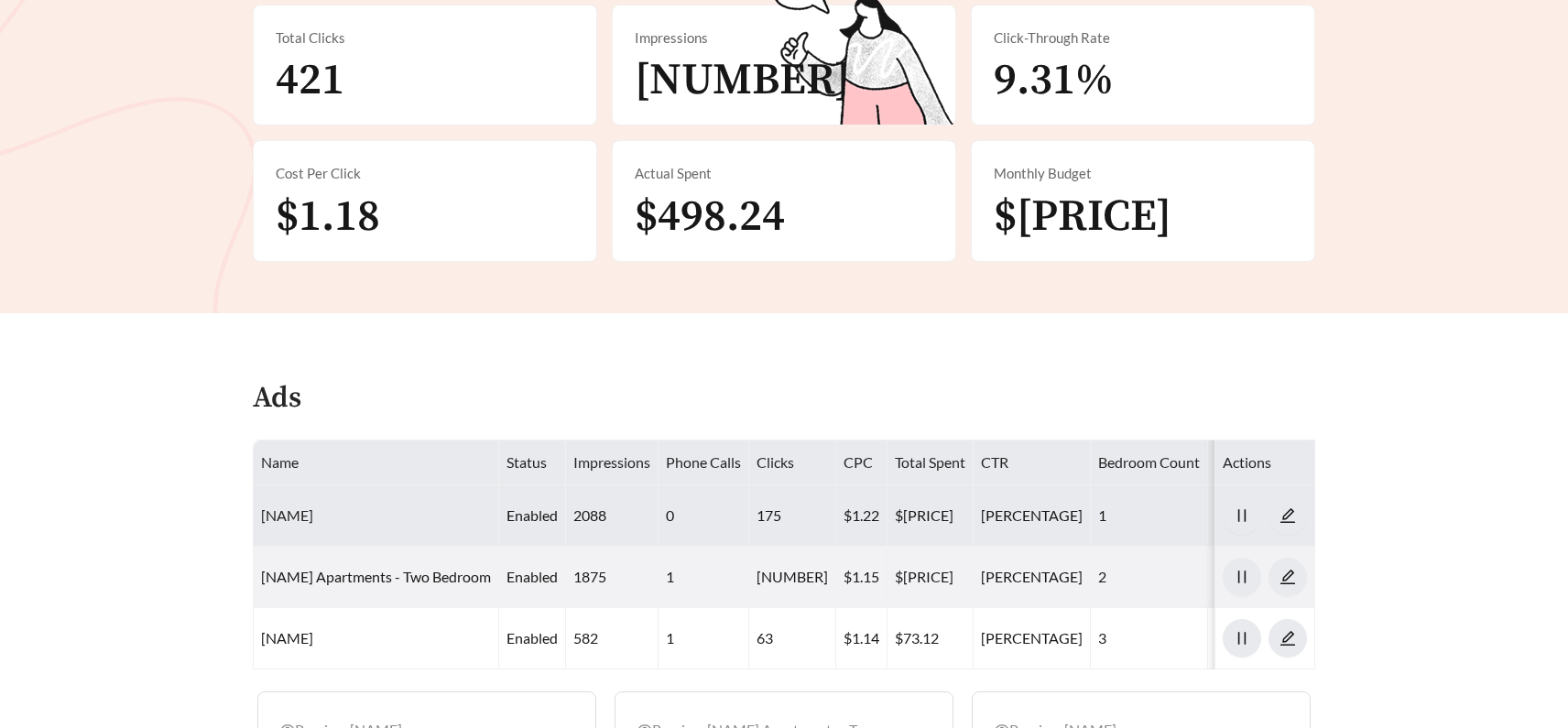 click on "[NAME]" at bounding box center (287, 515) 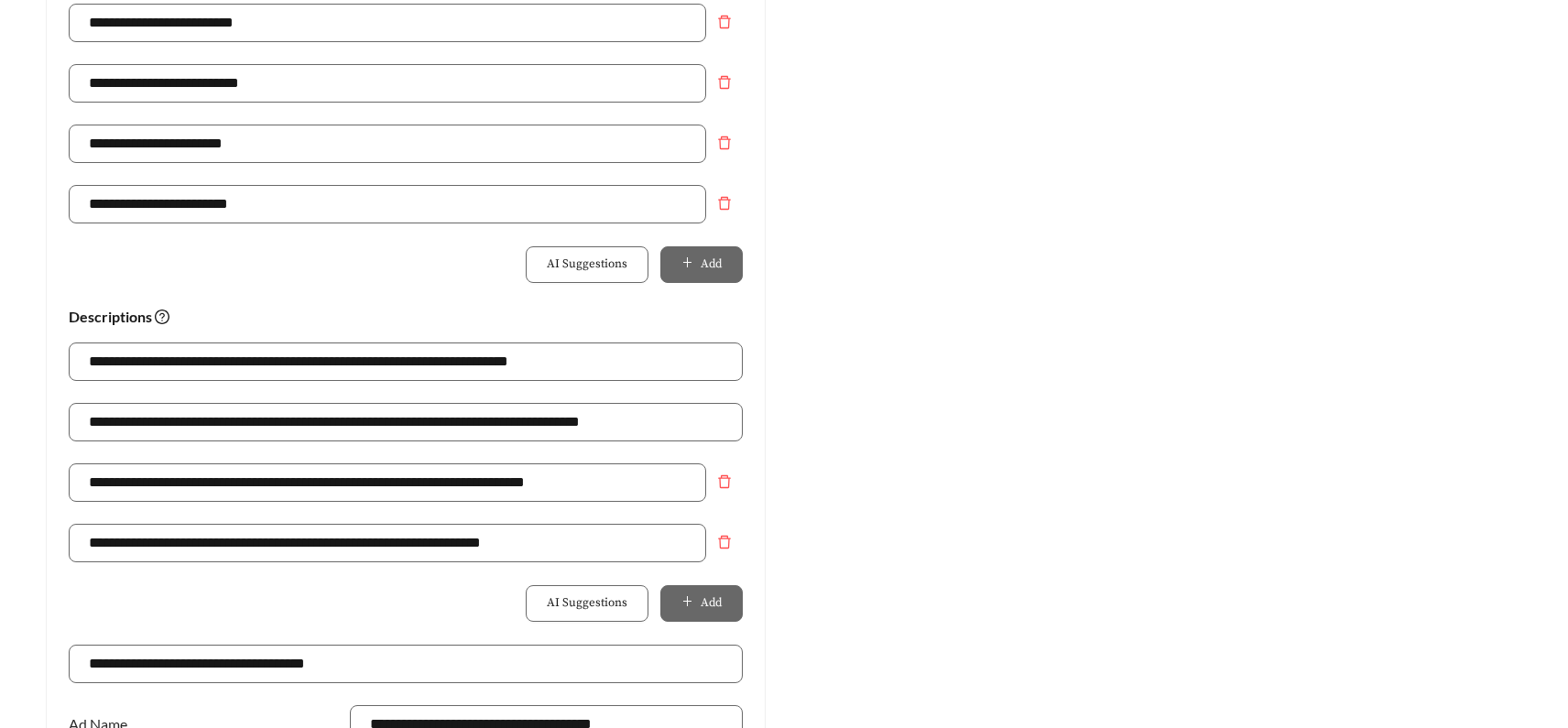 scroll, scrollTop: 1039, scrollLeft: 0, axis: vertical 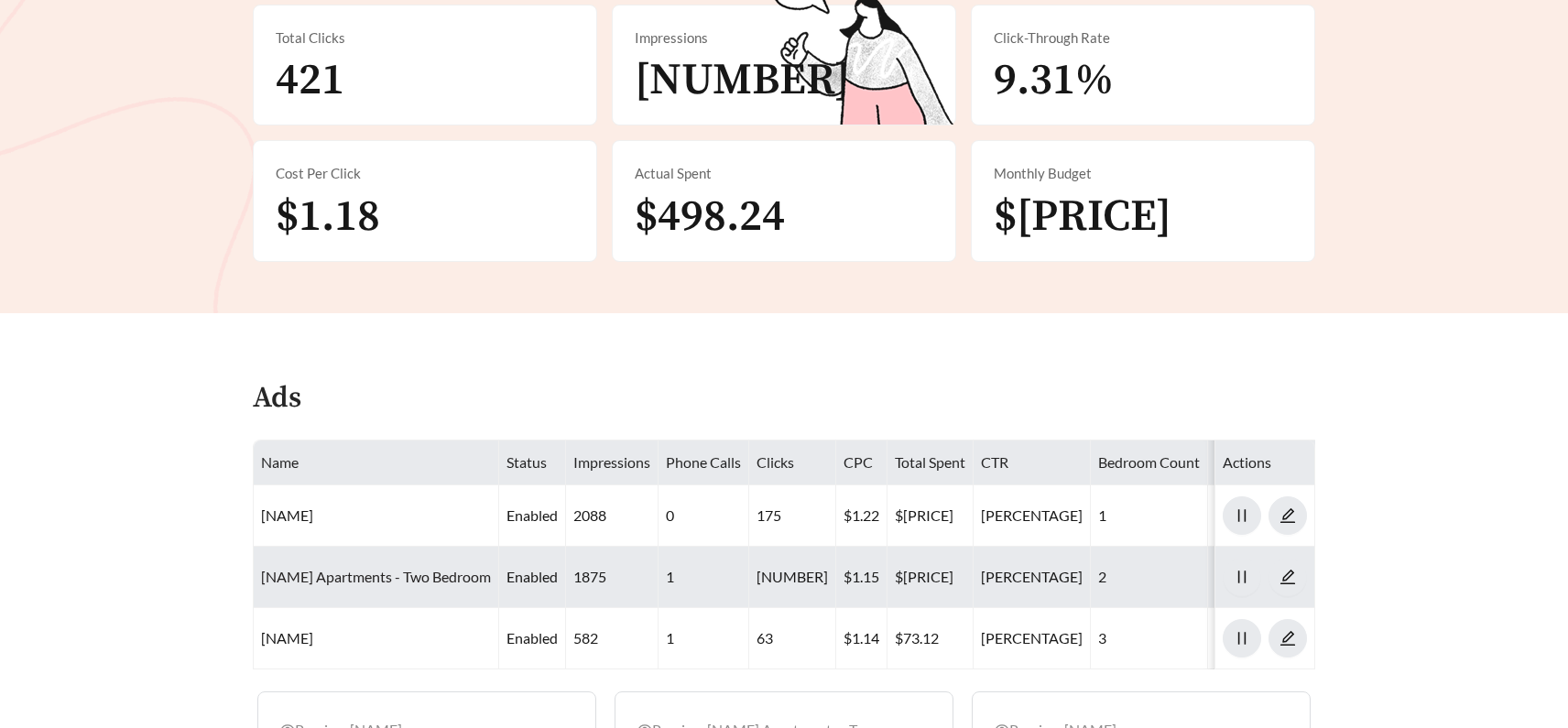 click on "[NAME] Apartments - Two Bedroom" at bounding box center [376, 576] 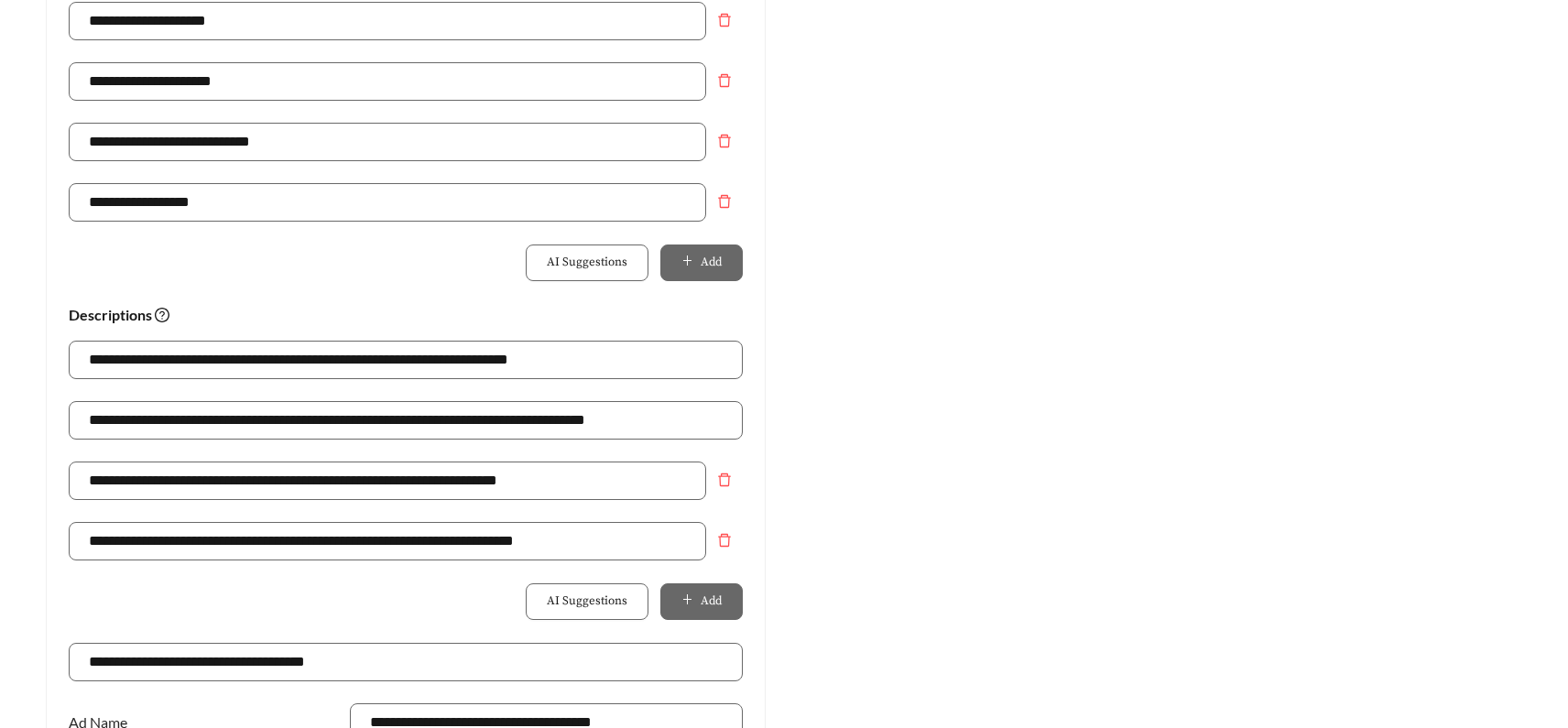 scroll, scrollTop: 1055, scrollLeft: 0, axis: vertical 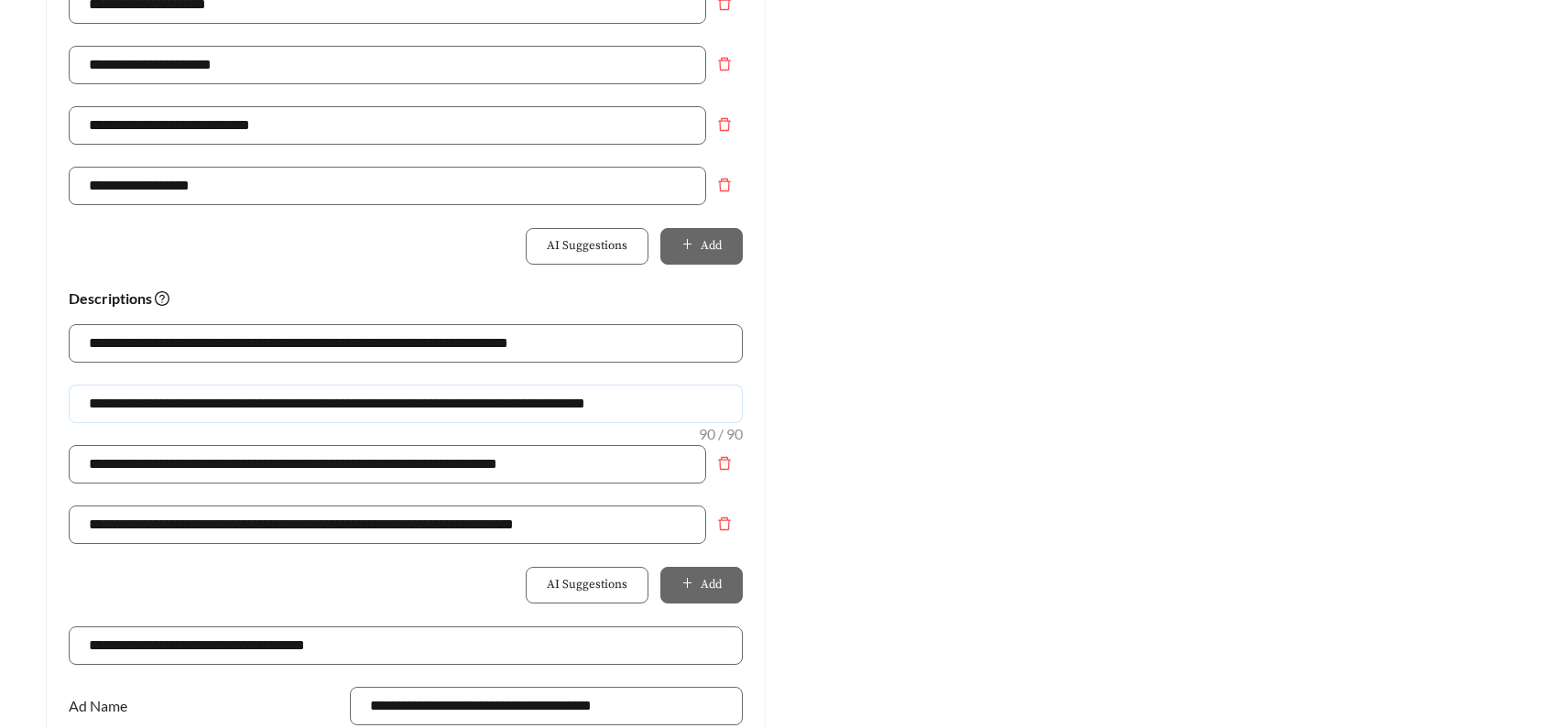 click on "**********" at bounding box center [406, 404] 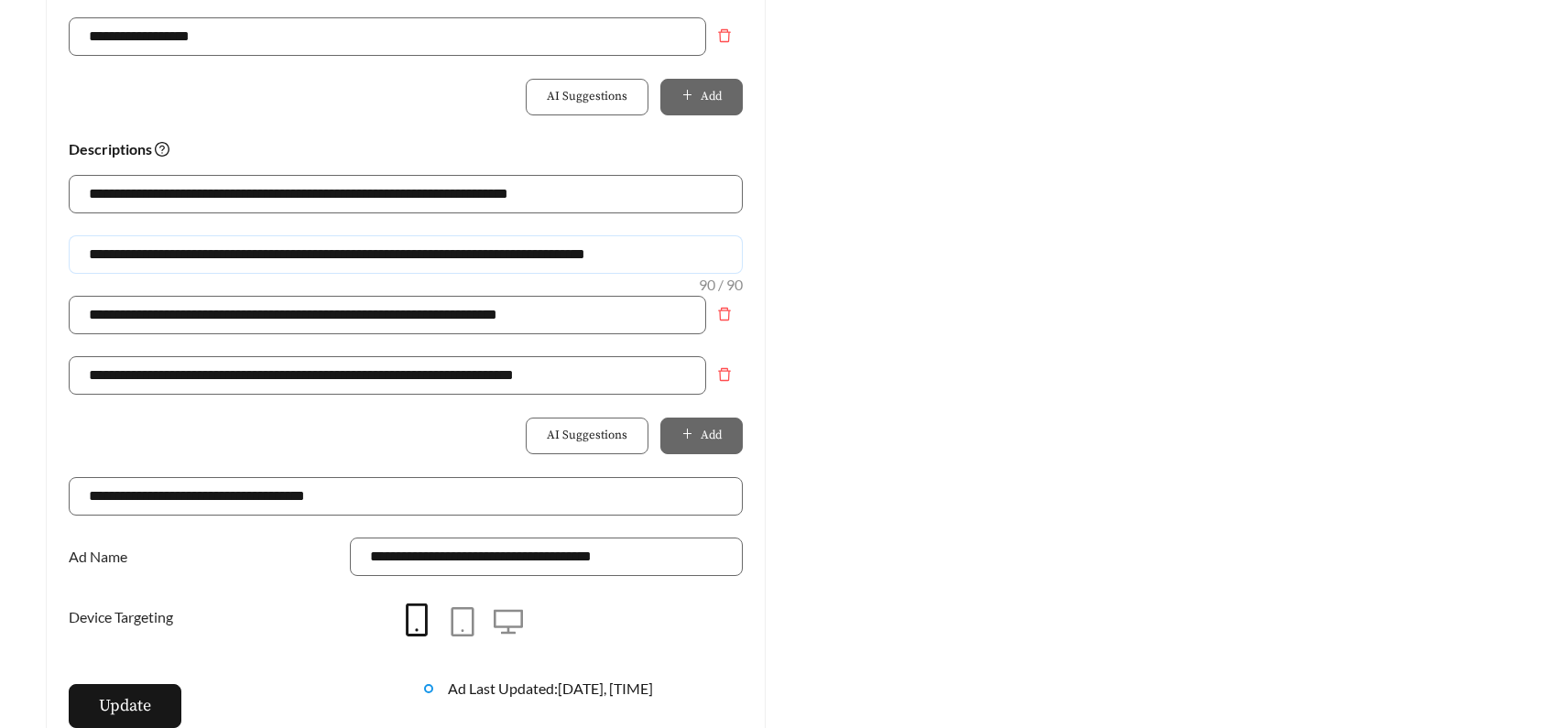 scroll, scrollTop: 1223, scrollLeft: 0, axis: vertical 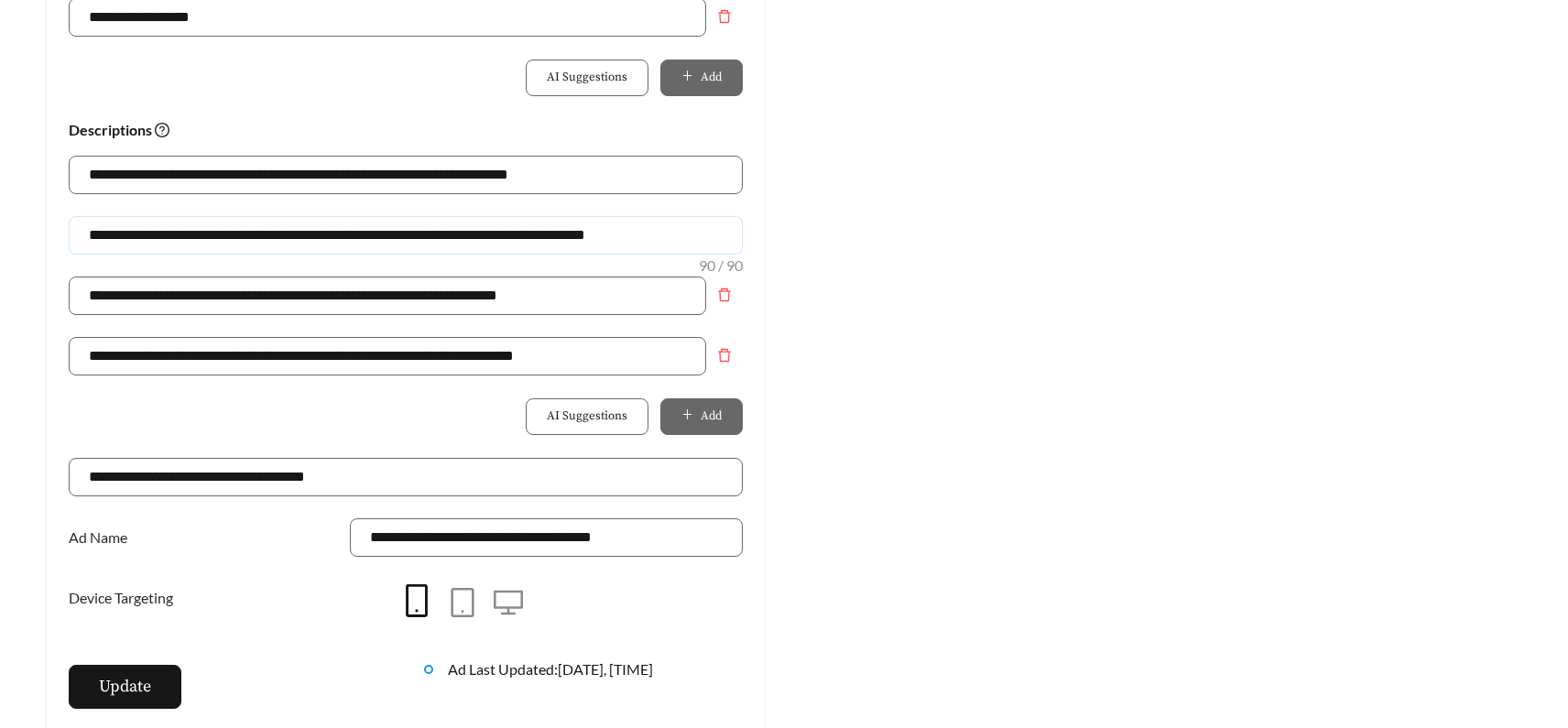 click on "**********" at bounding box center (406, 235) 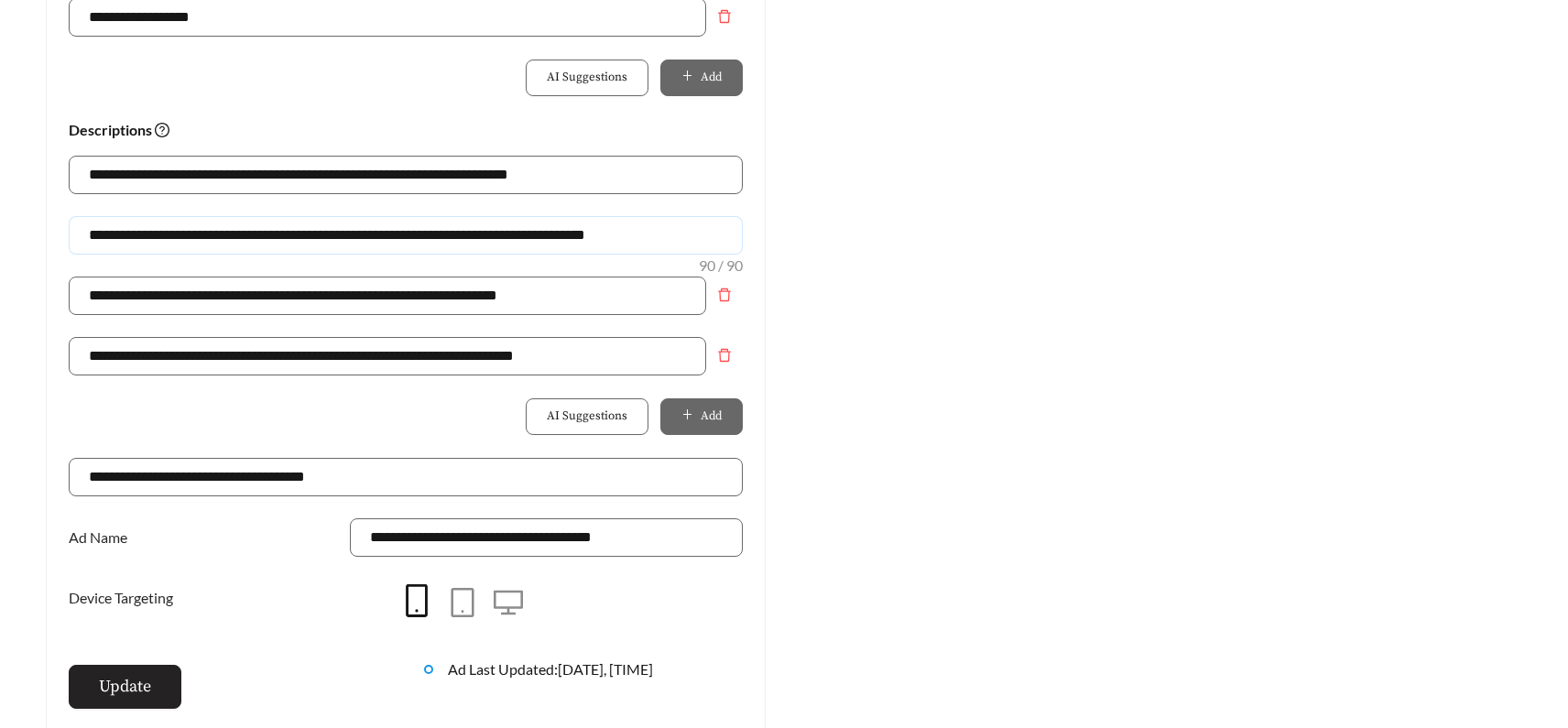 type on "**********" 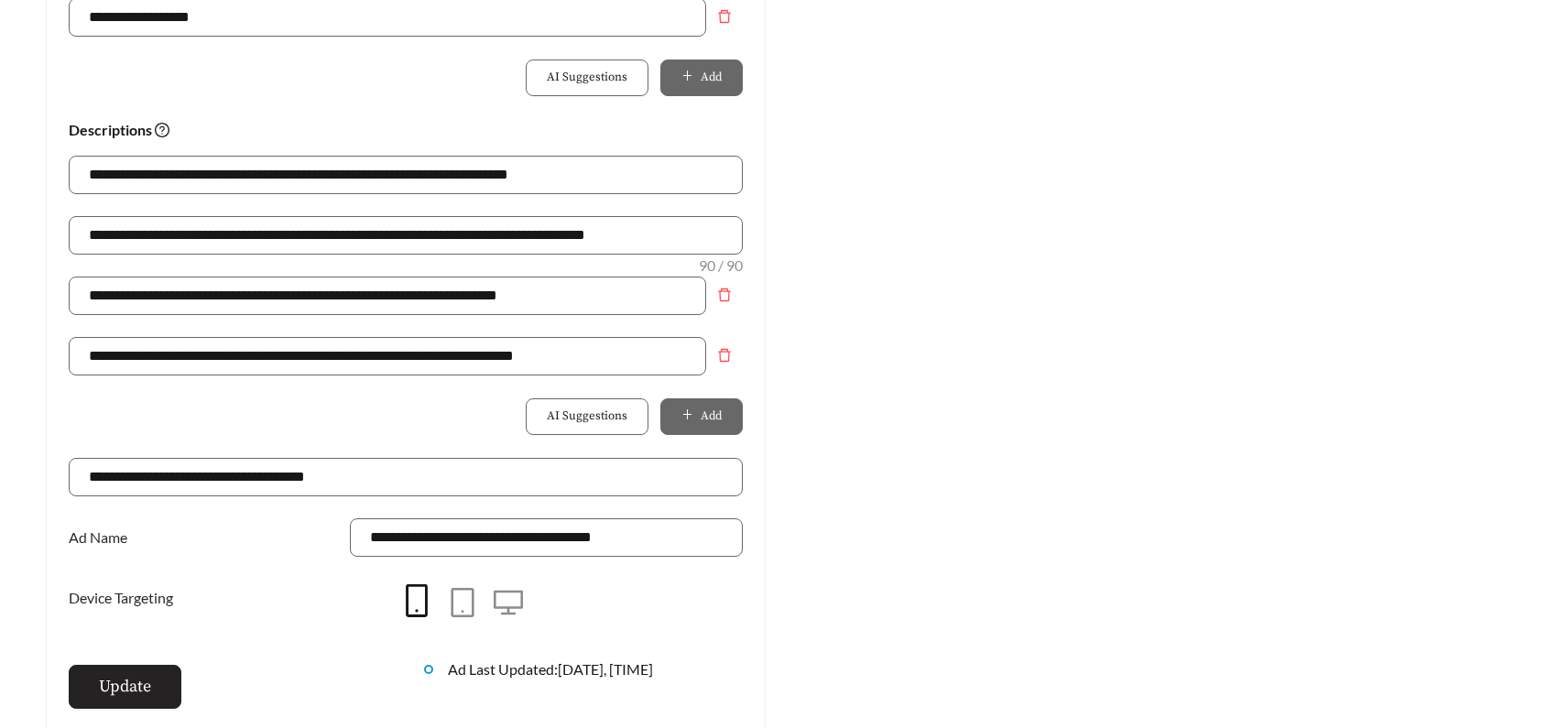 click on "Update" at bounding box center (125, 686) 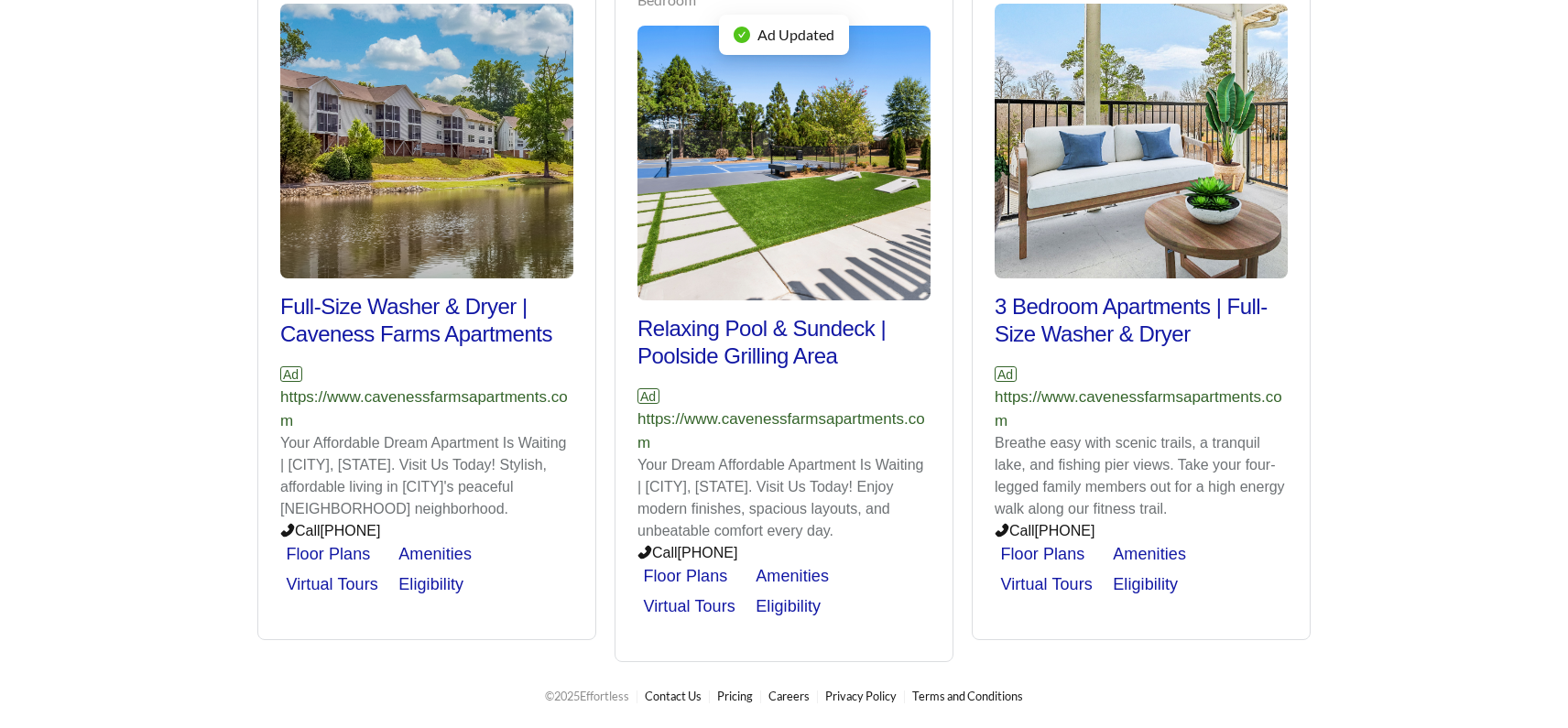 scroll, scrollTop: 452, scrollLeft: 0, axis: vertical 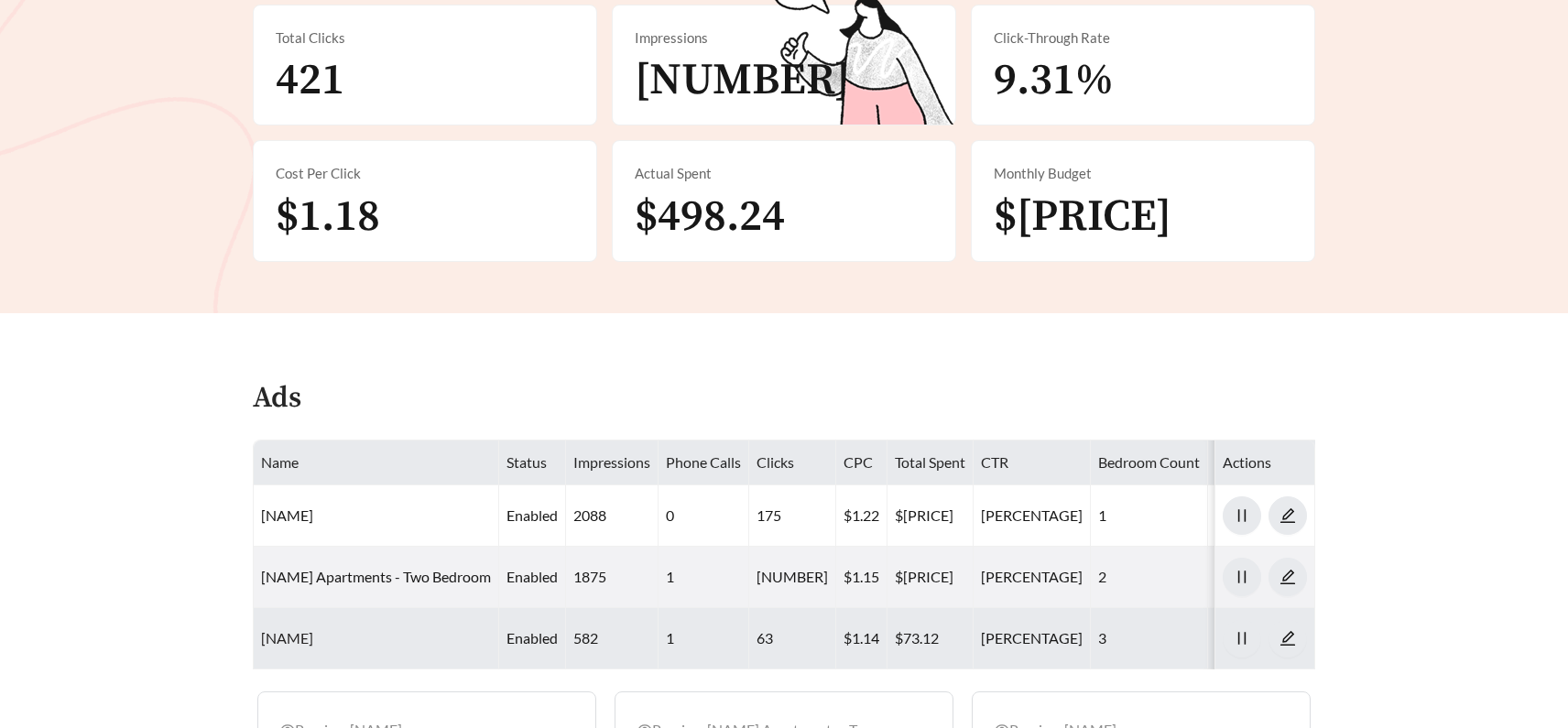 click on "[NAME]" at bounding box center [287, 637] 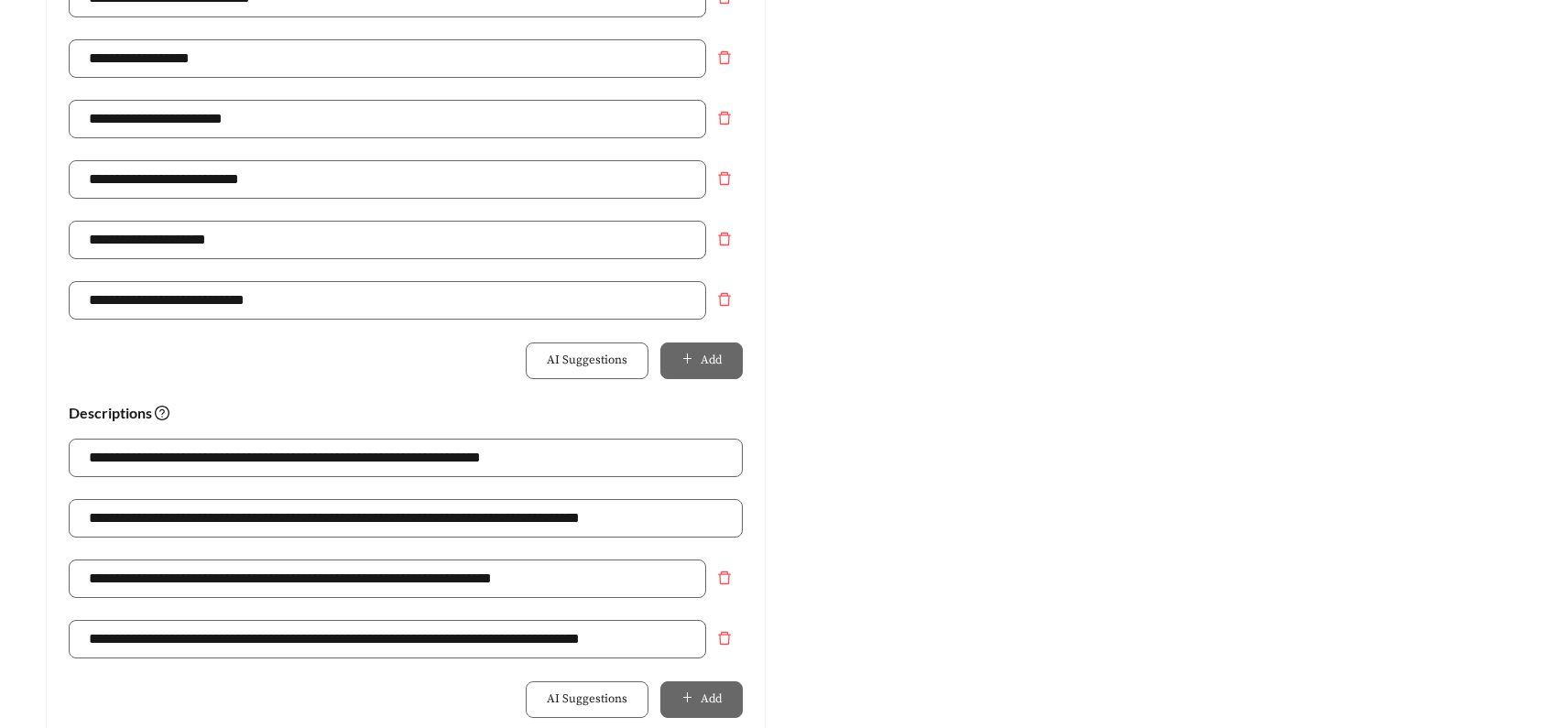 scroll, scrollTop: 943, scrollLeft: 0, axis: vertical 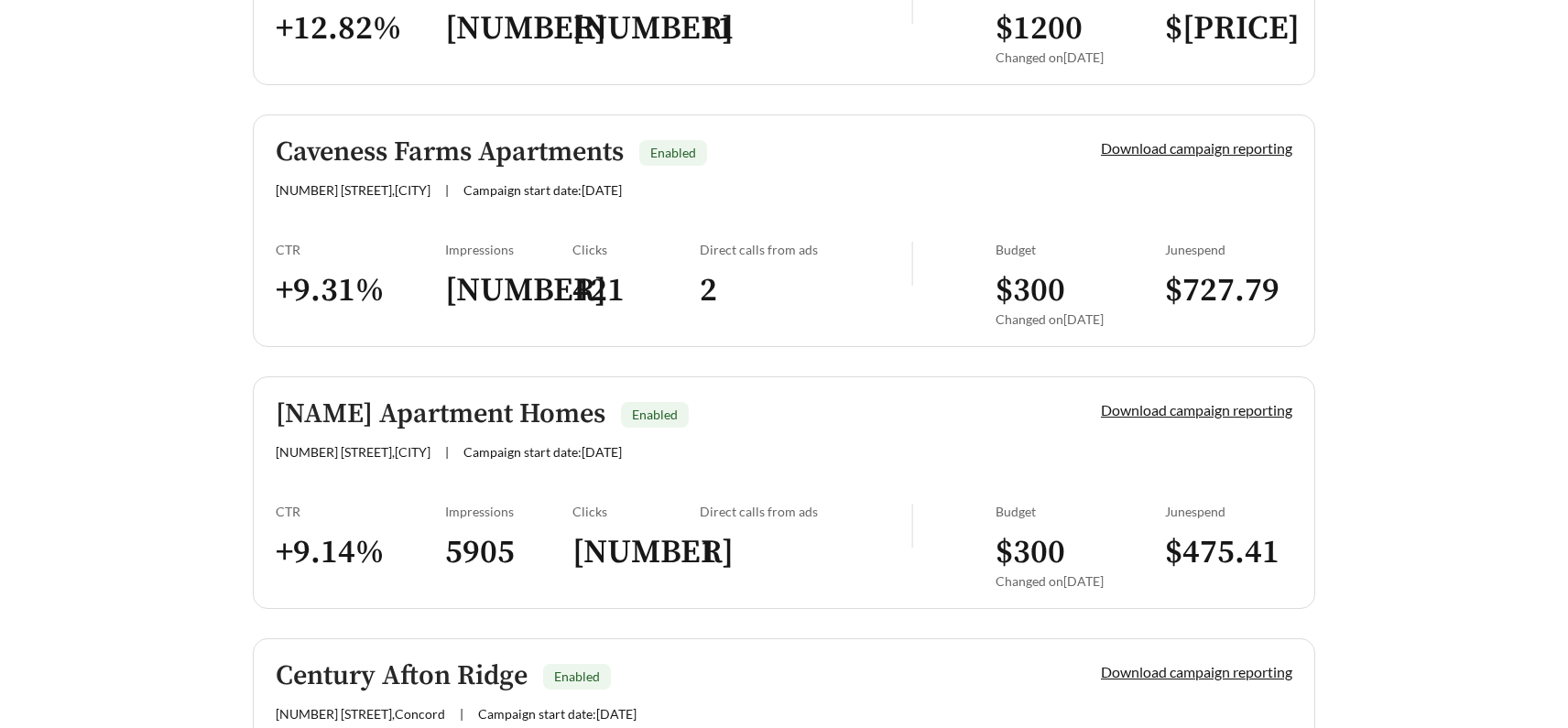 click on "[NUMBER] [STREET] [DR], [CITY]" at bounding box center (353, 451) 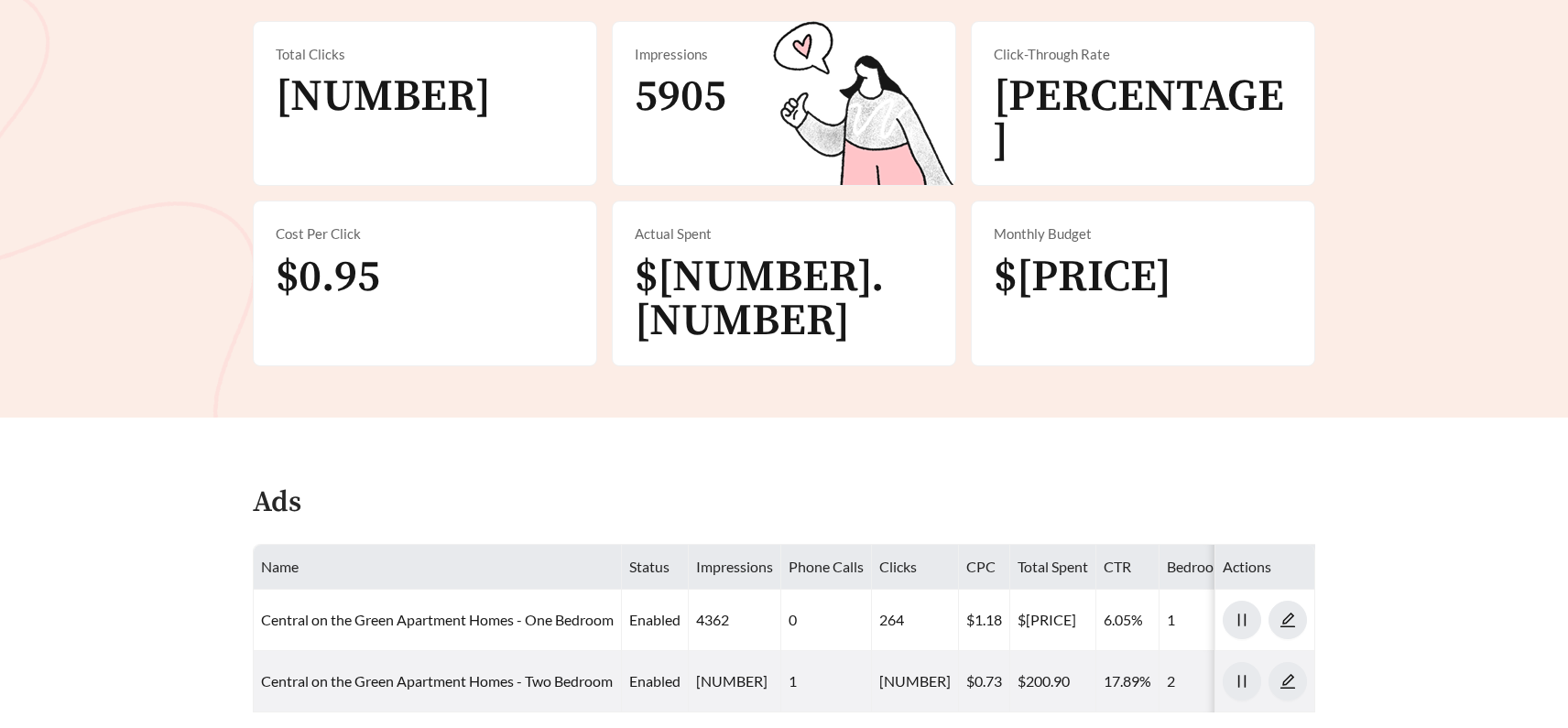 scroll, scrollTop: 509, scrollLeft: 0, axis: vertical 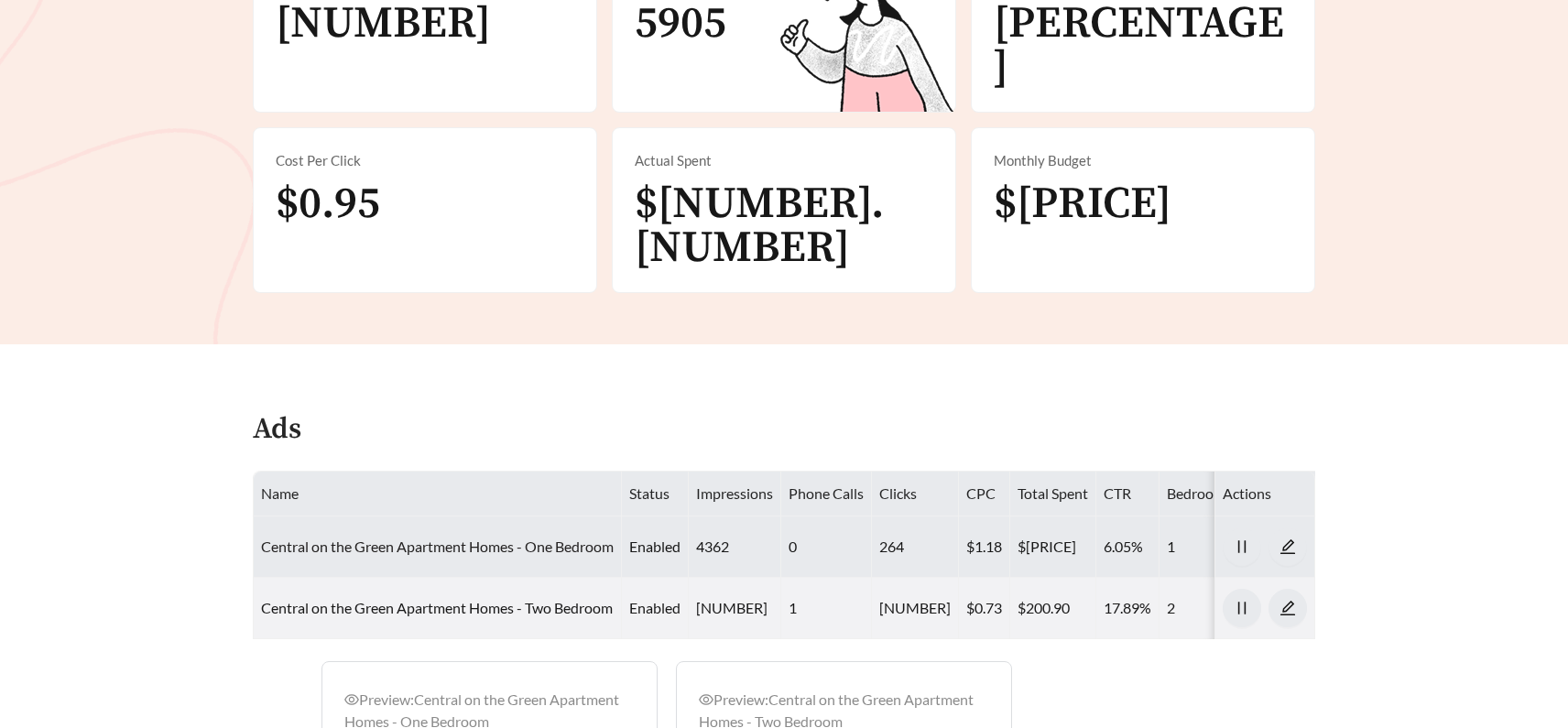 click on "Central on the Green Apartment Homes - One Bedroom" at bounding box center [437, 546] 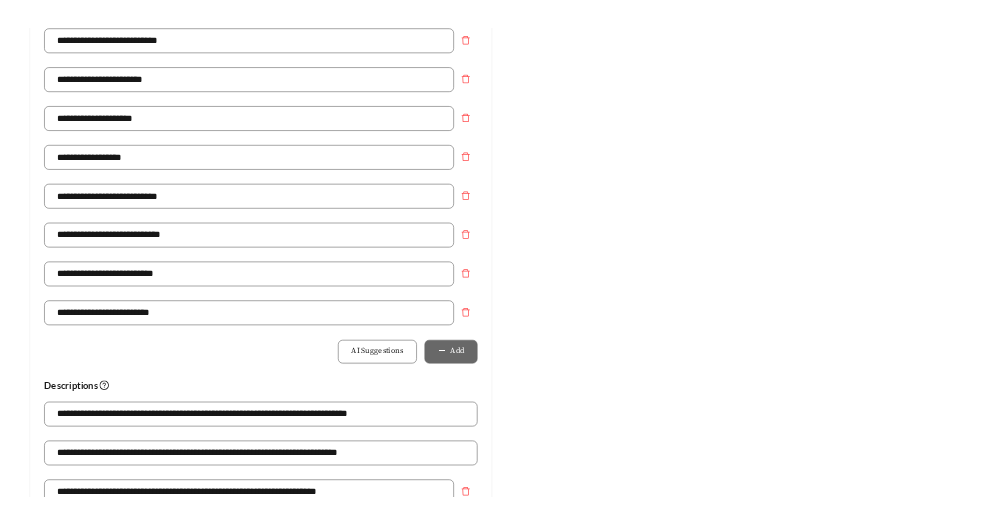 scroll, scrollTop: 869, scrollLeft: 0, axis: vertical 